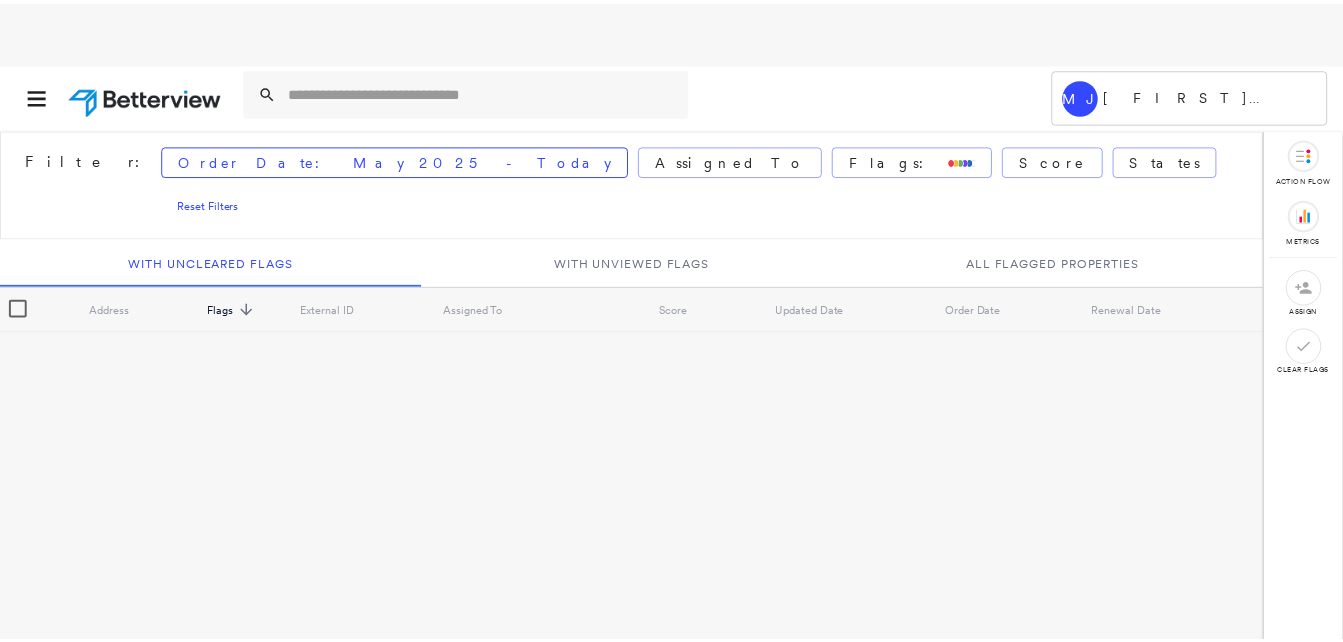 scroll, scrollTop: 0, scrollLeft: 0, axis: both 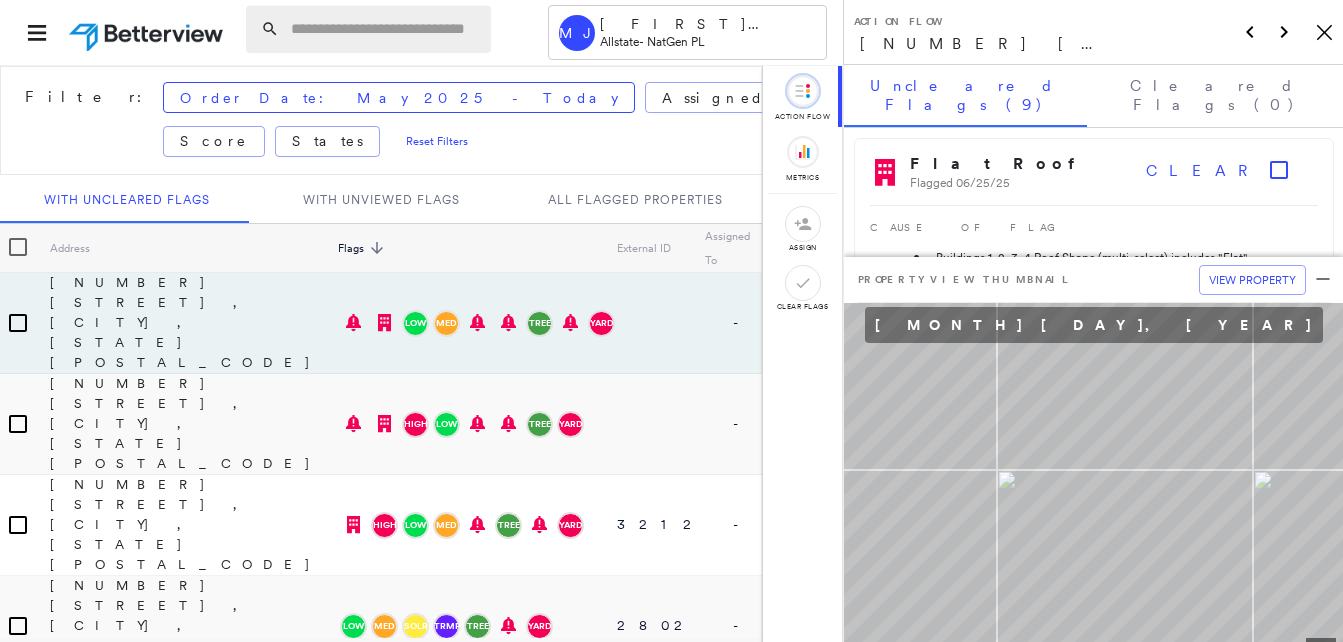click at bounding box center [385, 29] 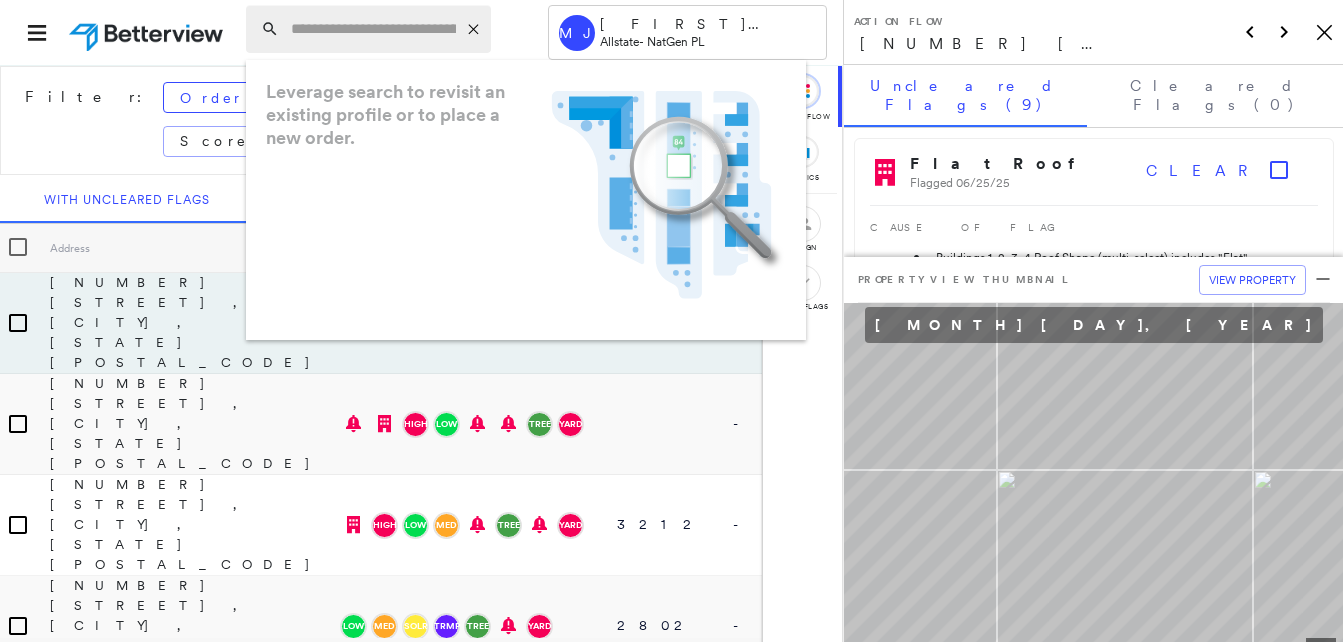 paste on "**********" 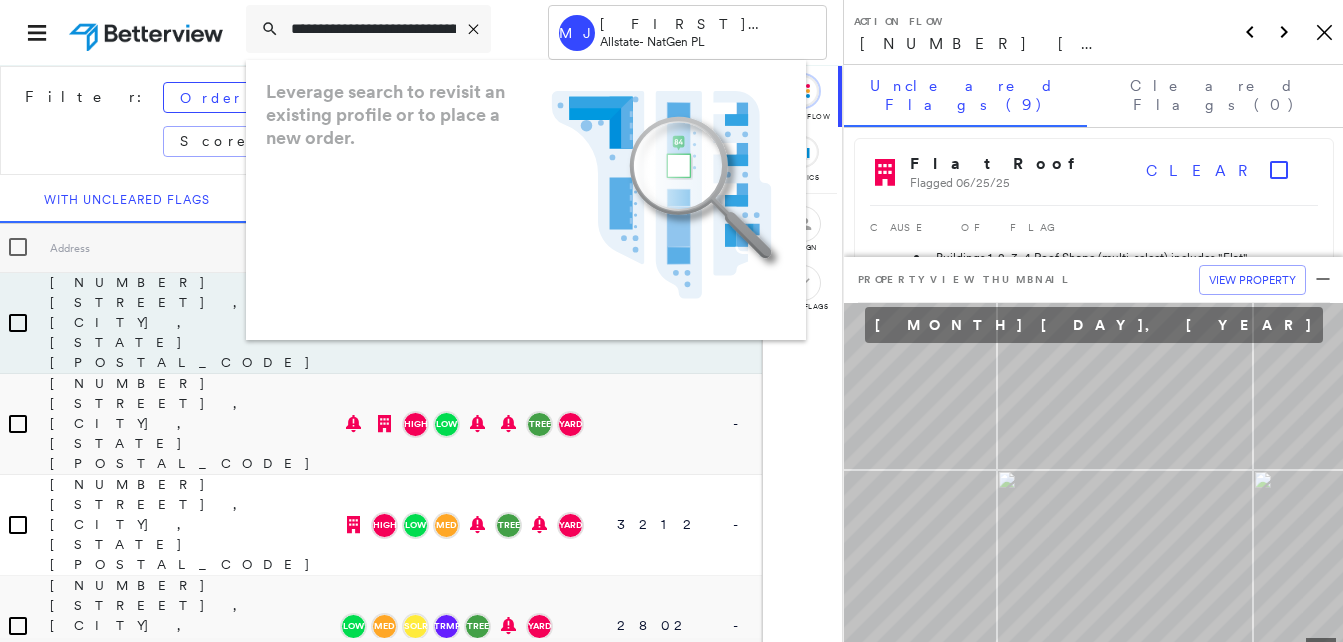 scroll, scrollTop: 0, scrollLeft: 58, axis: horizontal 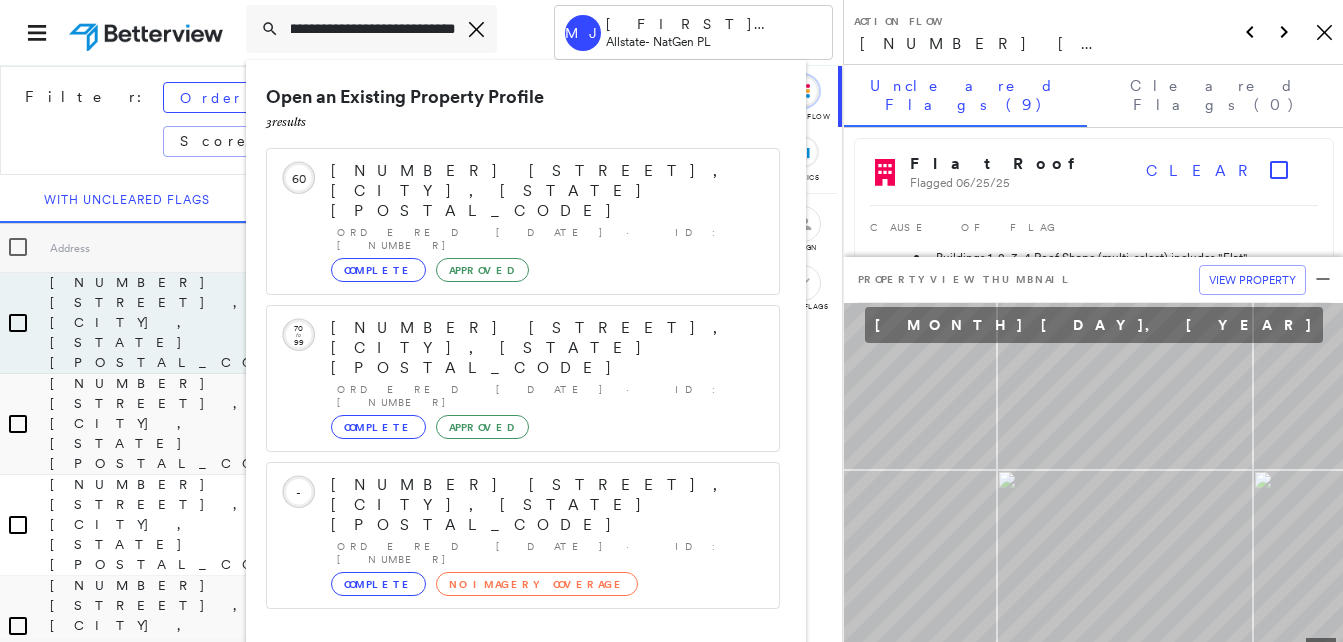 type on "**********" 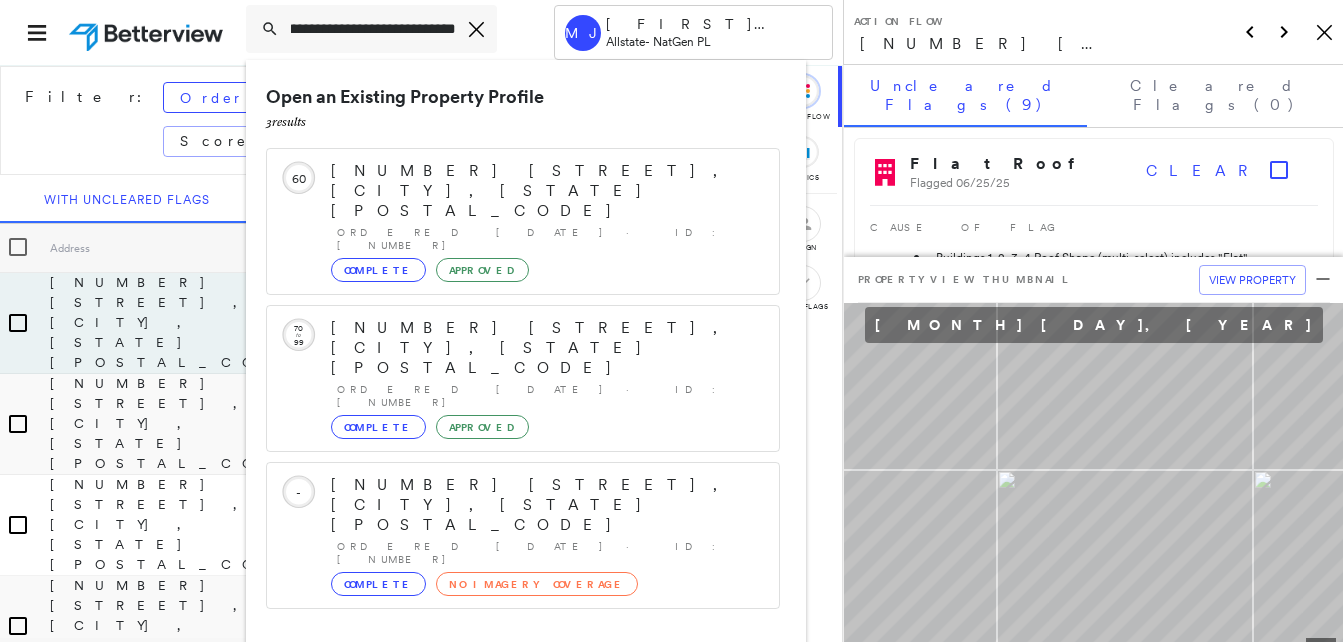 click on "[NUMBER] [STREET], [CITY], [STATE] [POSTAL_CODE]" at bounding box center [501, 745] 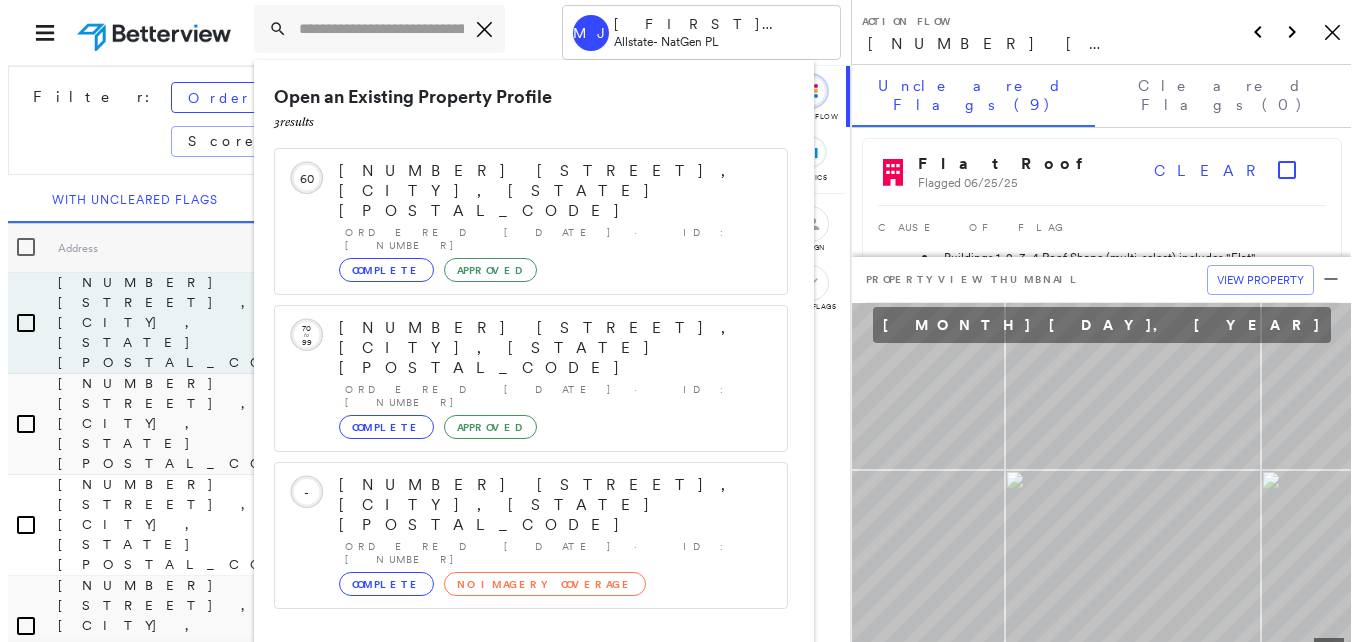 scroll, scrollTop: 0, scrollLeft: 0, axis: both 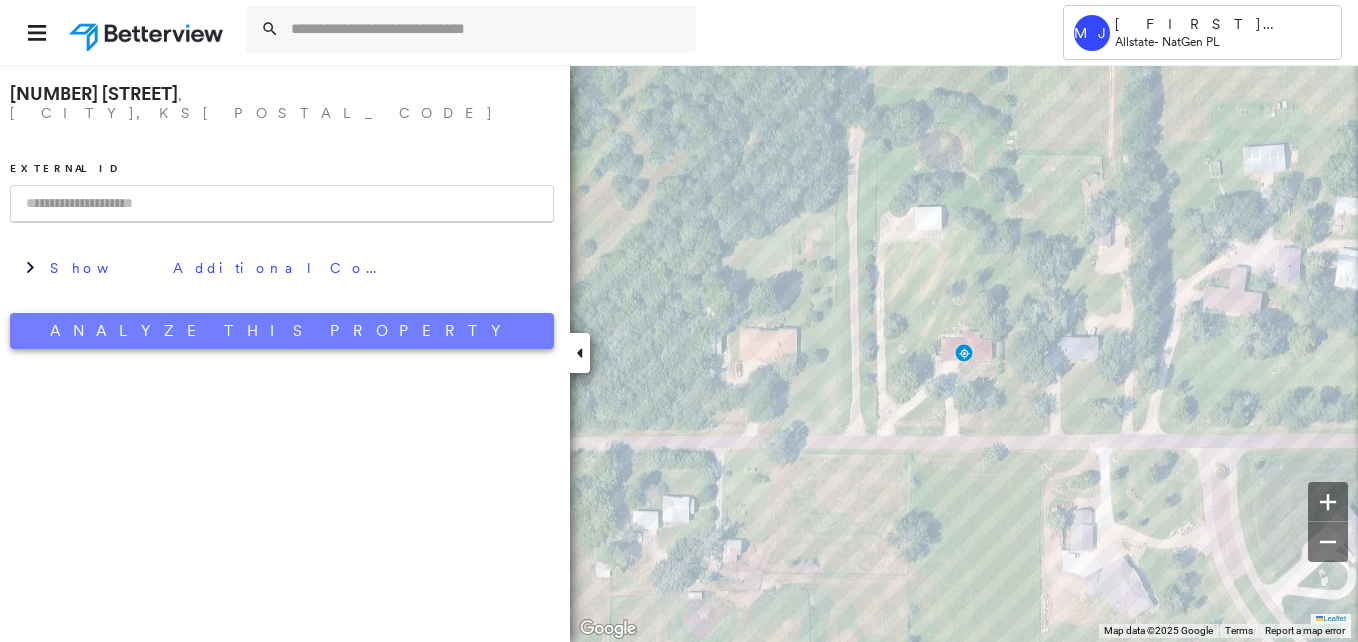 click on "Analyze This Property" at bounding box center (282, 331) 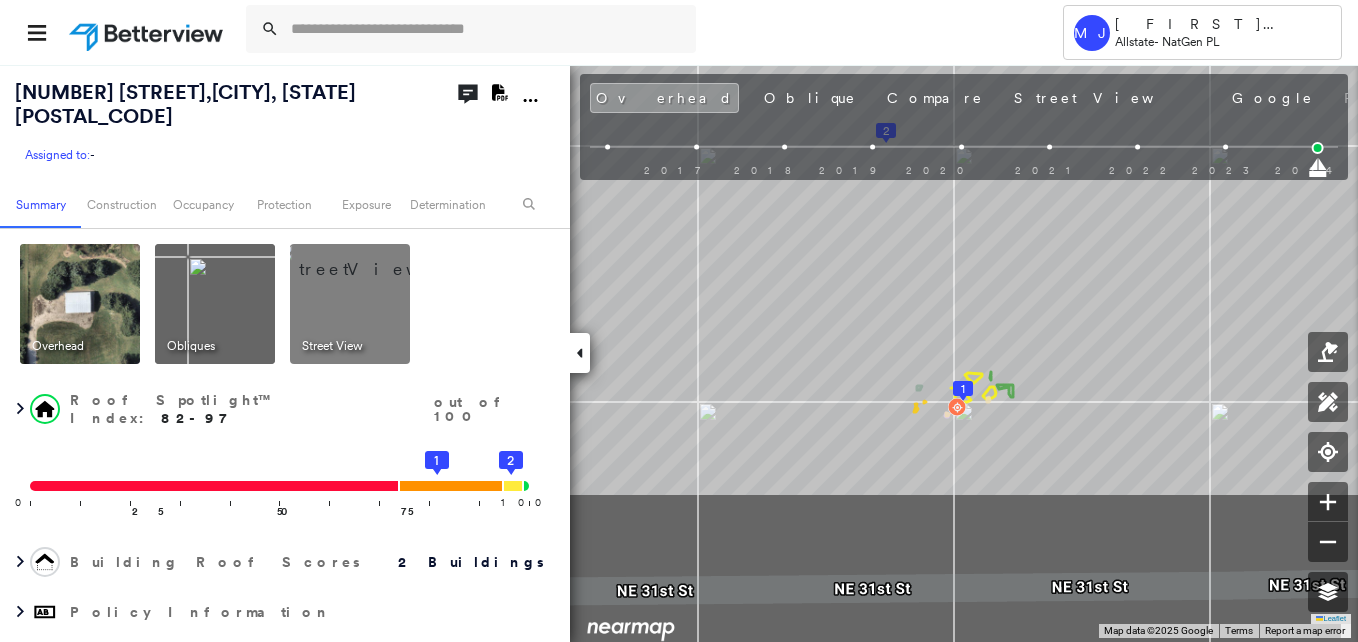 click on "[NUMBER] [STREET], [CITY], [STATE] [POSTAL_CODE] Assigned to:  - Assigned to:  - Assigned to:  - Open Comments Download PDF Report Summary Construction Occupancy Protection Exposure Determination Overhead Obliques Street View Roof Spotlight™ Index :  [NUMBER]-[NUMBER] out of 100 0 100 25 50 75 2 1 Building Roof Scores 2 Buildings Policy Information Flags :  2 (0 cleared, 2 uncleared) Construction Roof Spotlights :  Patching, Staining, Overhang, Chimney, Vent and 1 more Property Features :  Water Hazard Roof Size & Shape :  2 buildings  Occupancy Place Detail Protection Exposure Determination Flags :  2 (0 cleared, 2 uncleared) Uncleared Flags (2) Cleared Flags  (0) Patching Flagged [DATE] Clear Low Low Priority Roof Score Flagged [DATE] Clear Action Taken New Entry History Quote/New Business Terms & Conditions Added ACV Endorsement Added Cosmetic Endorsement Inspection/Loss Control Report Information Added to Inspection Survey Onsite Inspection Ordered Determined No Inspection Needed General Reject/Decline - New Business Save" at bounding box center (679, 353) 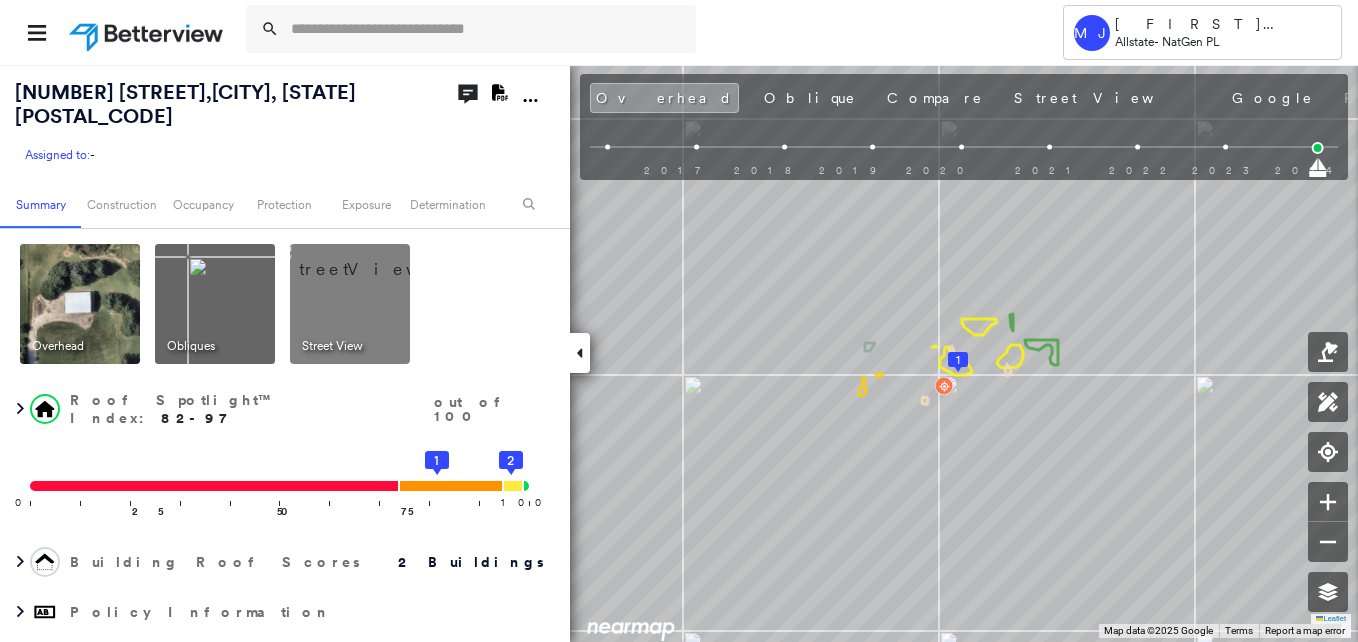 click at bounding box center (215, 304) 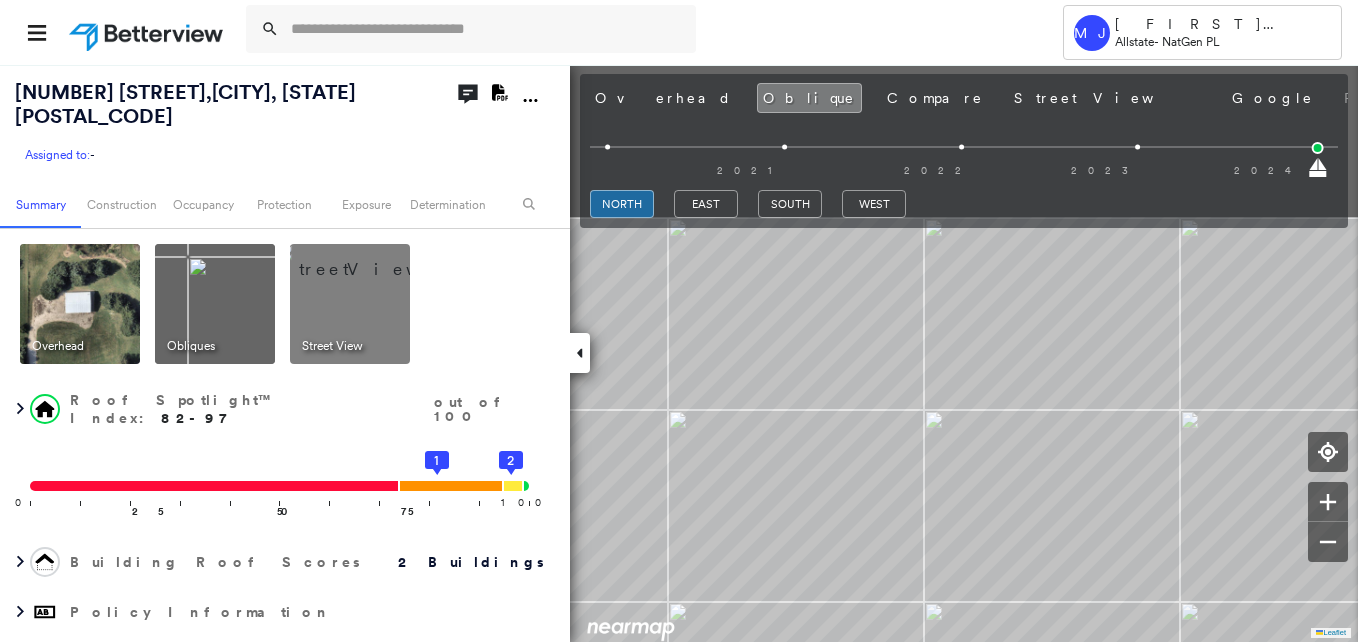 click on "Tower MJ [FIRST] [LAST] Allstate  -   NatGen PL [NUMBER] [STREET], [CITY], [STATE] [POSTAL_CODE] Assigned to:  - Assigned to:  - Assigned to:  - Open Comments Download PDF Report Summary Construction Occupancy Protection Exposure Determination Overhead Obliques Street View Roof Spotlight™ Index :  [NUMBER]-[NUMBER] out of 100 0 100 25 50 75 2 1 Building Roof Scores 2 Buildings Policy Information Flags :  2 (0 cleared, 2 uncleared) Construction Roof Spotlights :  Patching, Staining, Overhang, Chimney, Vent and 1 more Property Features :  Water Hazard Roof Size & Shape :  2 buildings  Occupancy Place Detail Protection Exposure Determination Flags :  2 (0 cleared, 2 uncleared) Uncleared Flags (2) Cleared Flags  (0) Patching Flagged [DATE] Clear Low Low Priority Roof Score Flagged [DATE] Clear Action Taken New Entry History Quote/New Business Terms & Conditions Added ACV Endorsement Added Cosmetic Endorsement Inspection/Loss Control Report Information Added to Inspection Survey Onsite Inspection Ordered Determined No Inspection Needed" at bounding box center [679, 321] 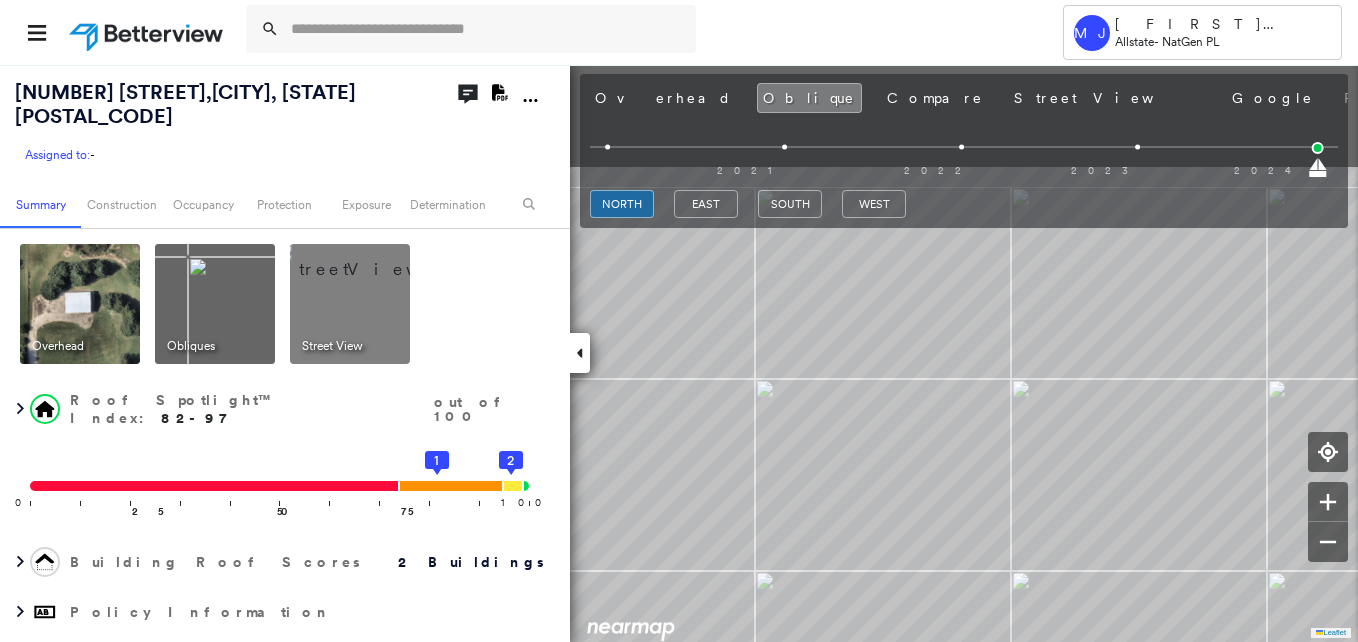 click on "Tower MJ [FIRST] [LAST] Allstate  -   NatGen PL [NUMBER] [STREET], [CITY], [STATE] [POSTAL_CODE] Assigned to:  - Assigned to:  - Assigned to:  - Open Comments Download PDF Report Summary Construction Occupancy Protection Exposure Determination Overhead Obliques Street View Roof Spotlight™ Index :  [NUMBER]-[NUMBER] out of 100 0 100 25 50 75 2 1 Building Roof Scores 2 Buildings Policy Information Flags :  2 (0 cleared, 2 uncleared) Construction Roof Spotlights :  Patching, Staining, Overhang, Chimney, Vent and 1 more Property Features :  Water Hazard Roof Size & Shape :  2 buildings  Occupancy Place Detail Protection Exposure Determination Flags :  2 (0 cleared, 2 uncleared) Uncleared Flags (2) Cleared Flags  (0) Patching Flagged [DATE] Clear Low Low Priority Roof Score Flagged [DATE] Clear Action Taken New Entry History Quote/New Business Terms & Conditions Added ACV Endorsement Added Cosmetic Endorsement Inspection/Loss Control Report Information Added to Inspection Survey Onsite Inspection Ordered Determined No Inspection Needed" at bounding box center (679, 321) 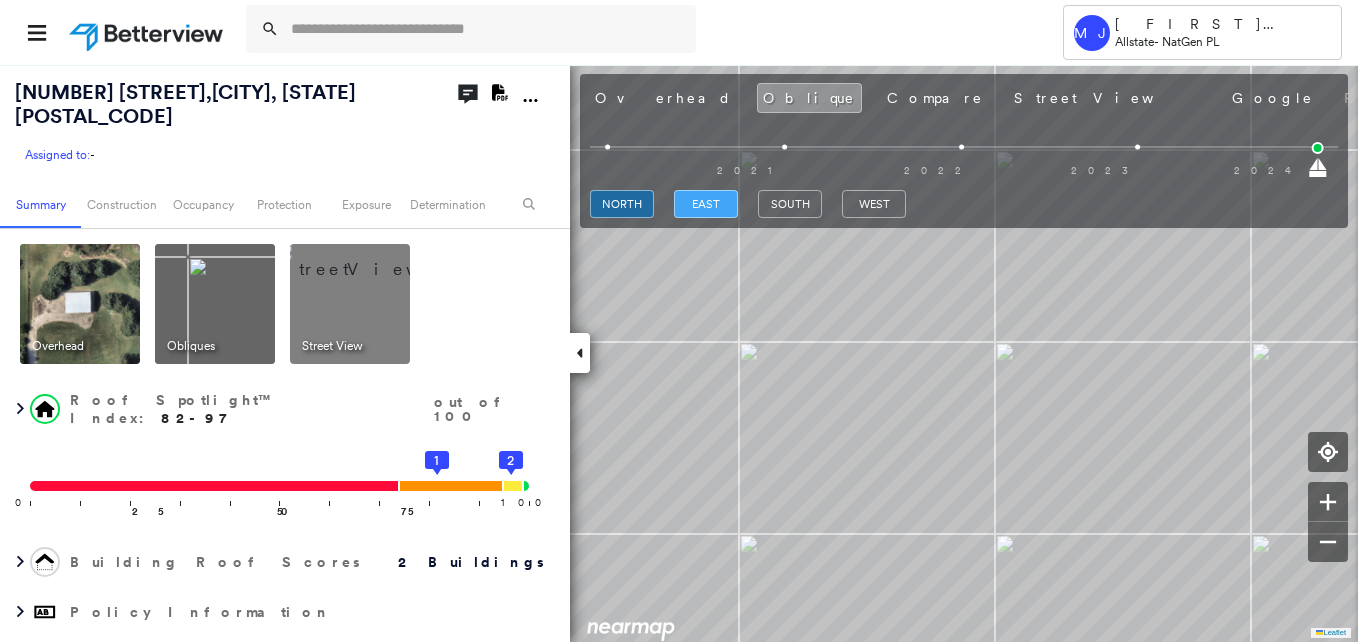 click on "east" at bounding box center (706, 204) 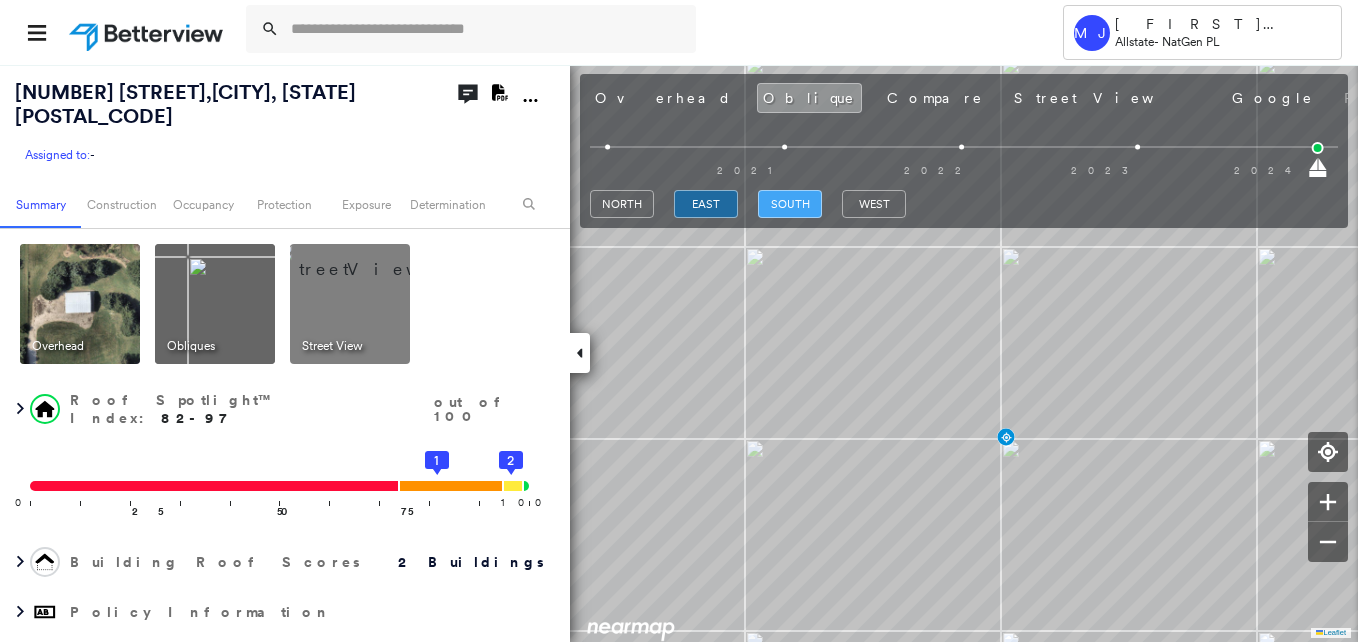 click on "south" at bounding box center (790, 204) 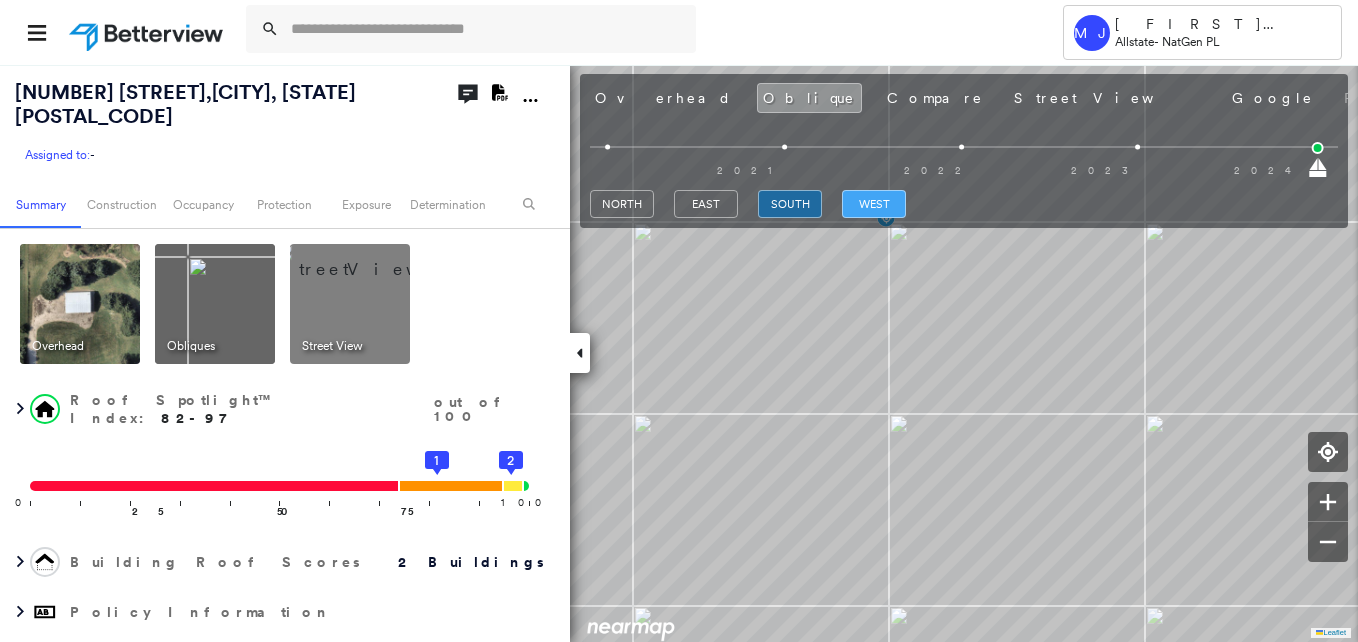 click on "west" at bounding box center (874, 204) 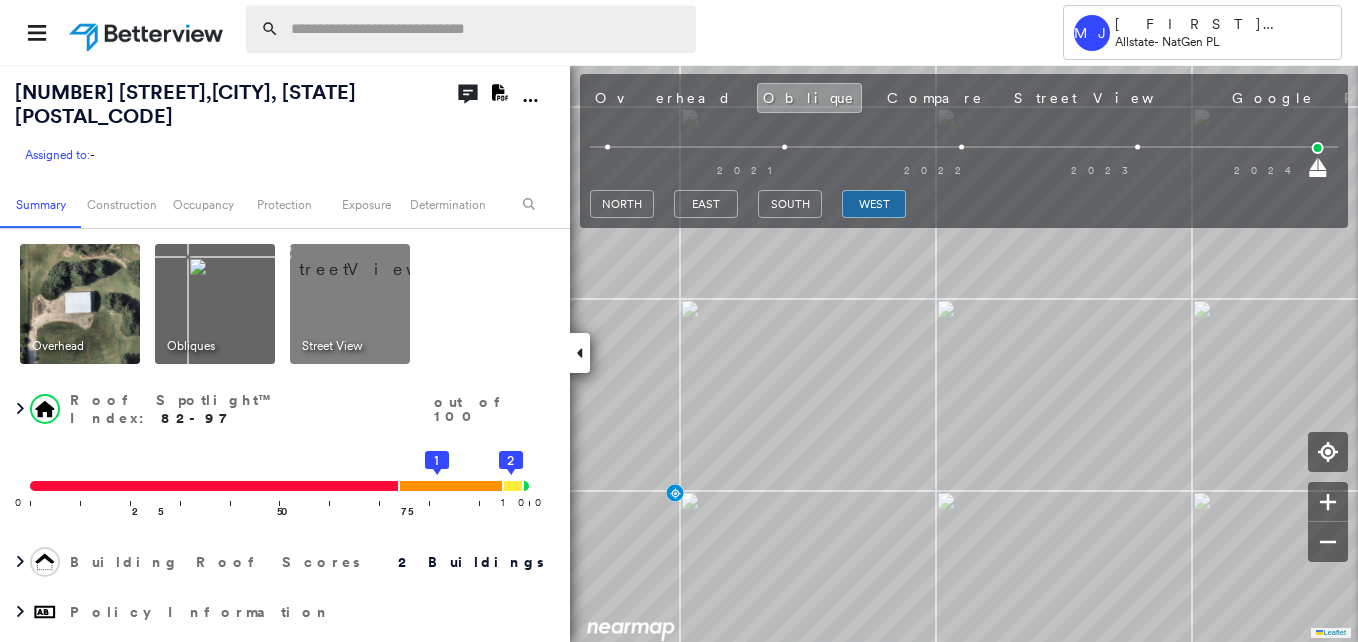 click at bounding box center [487, 29] 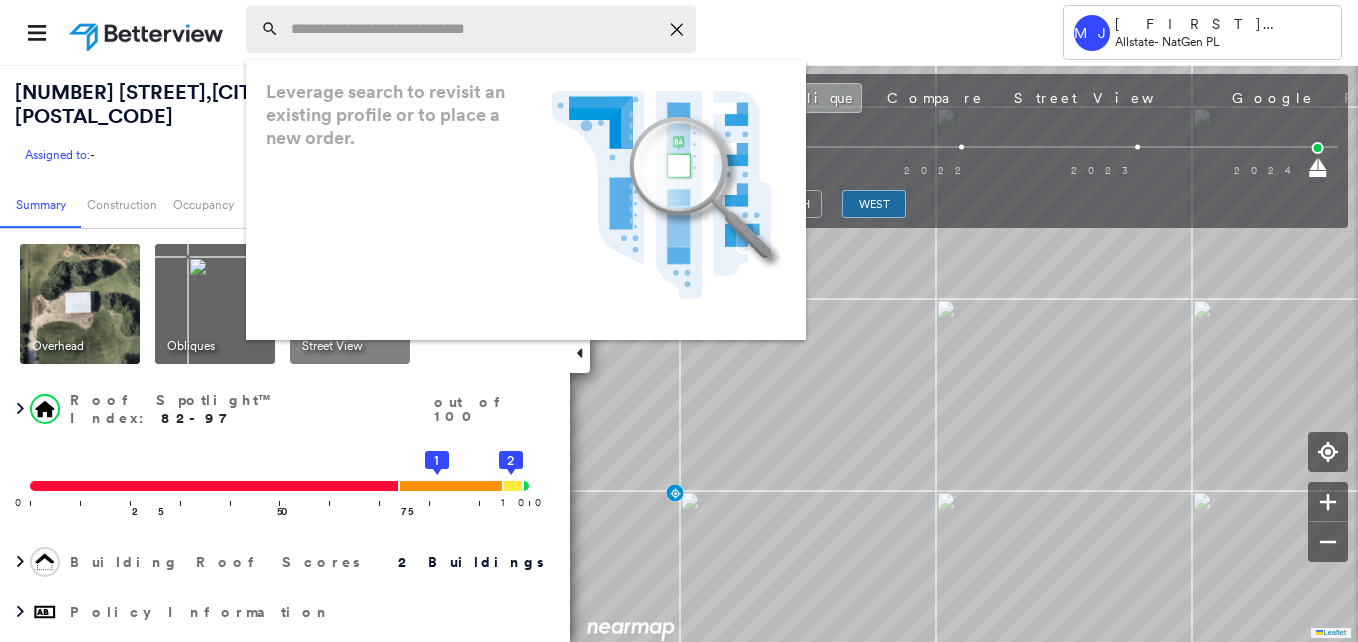 paste on "**********" 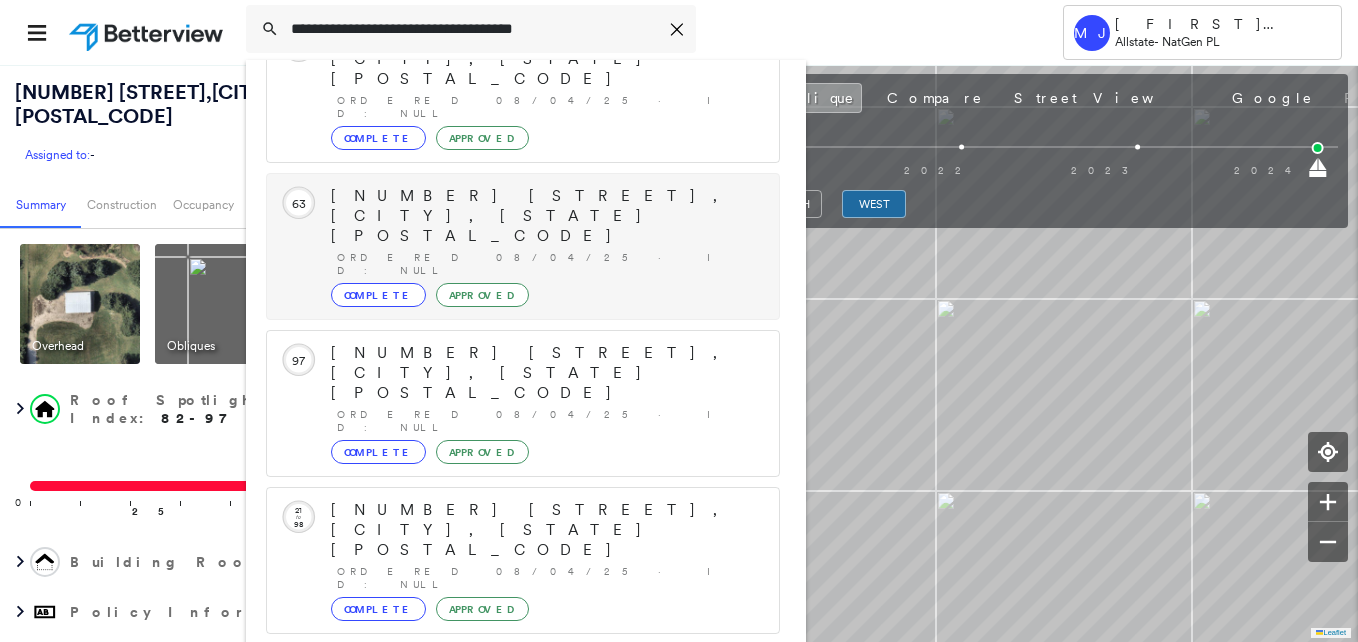 scroll, scrollTop: 213, scrollLeft: 0, axis: vertical 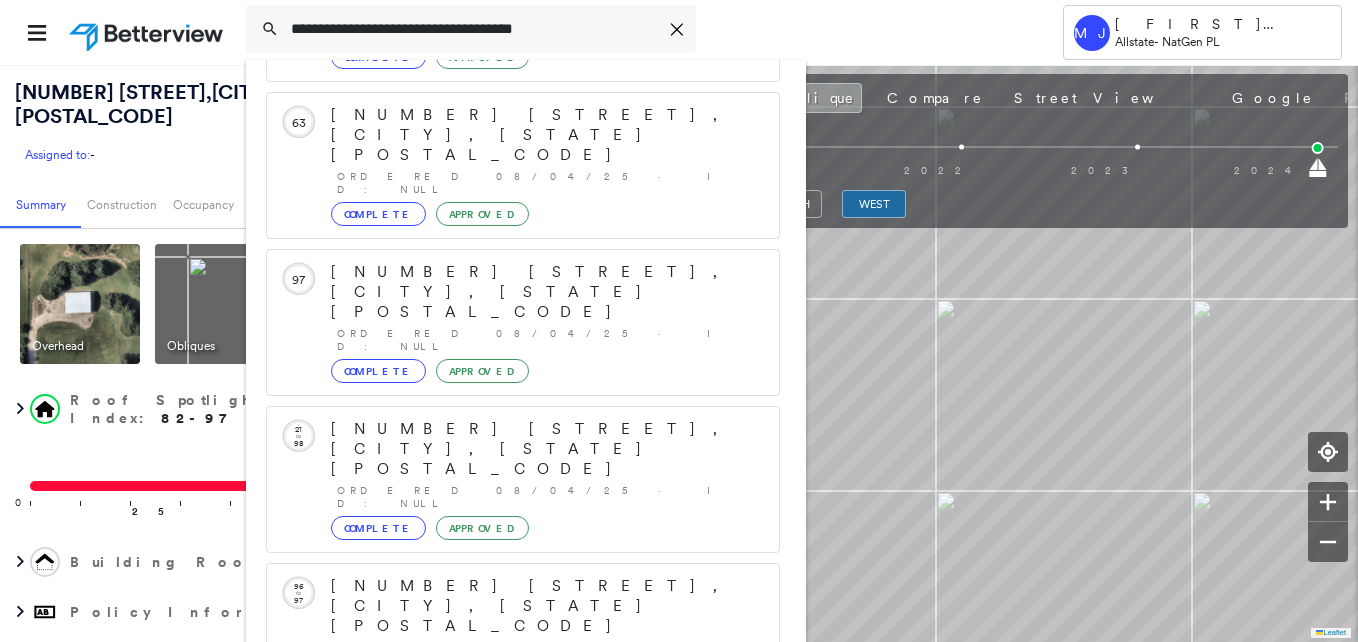 type on "**********" 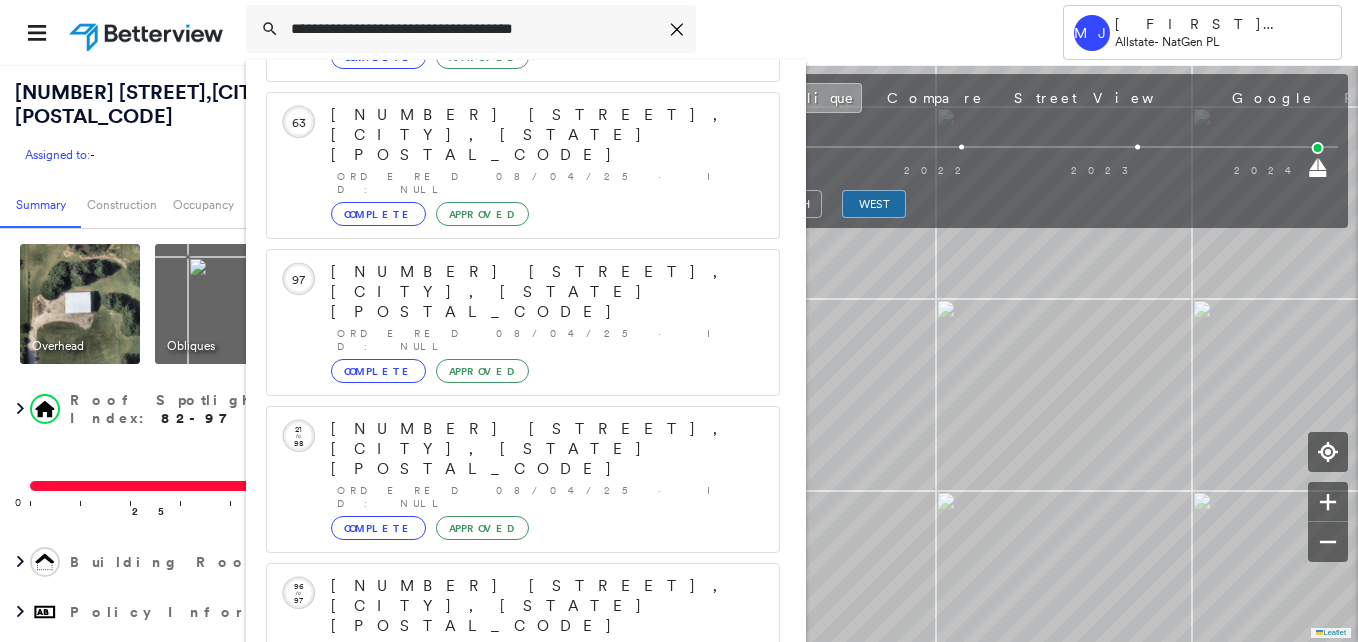 click on "[NUMBER] [STREET], [CITY], [STATE] [POSTAL_CODE]" at bounding box center (501, 898) 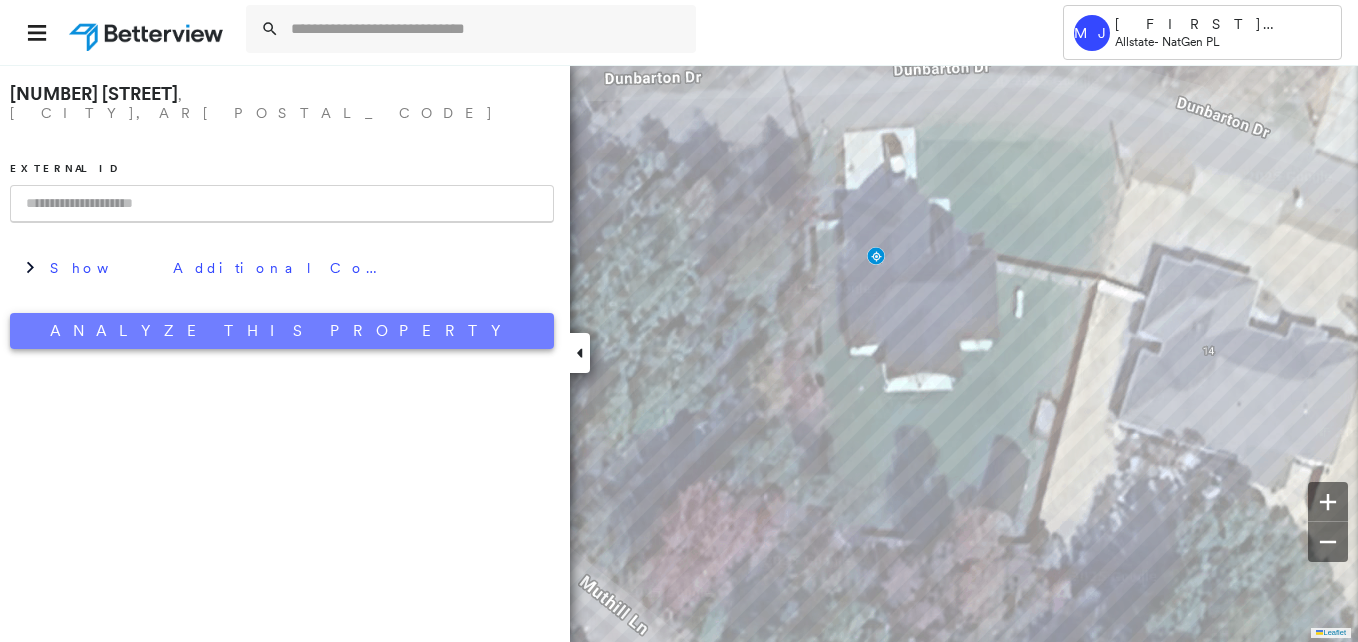 click on "Analyze This Property" at bounding box center (282, 331) 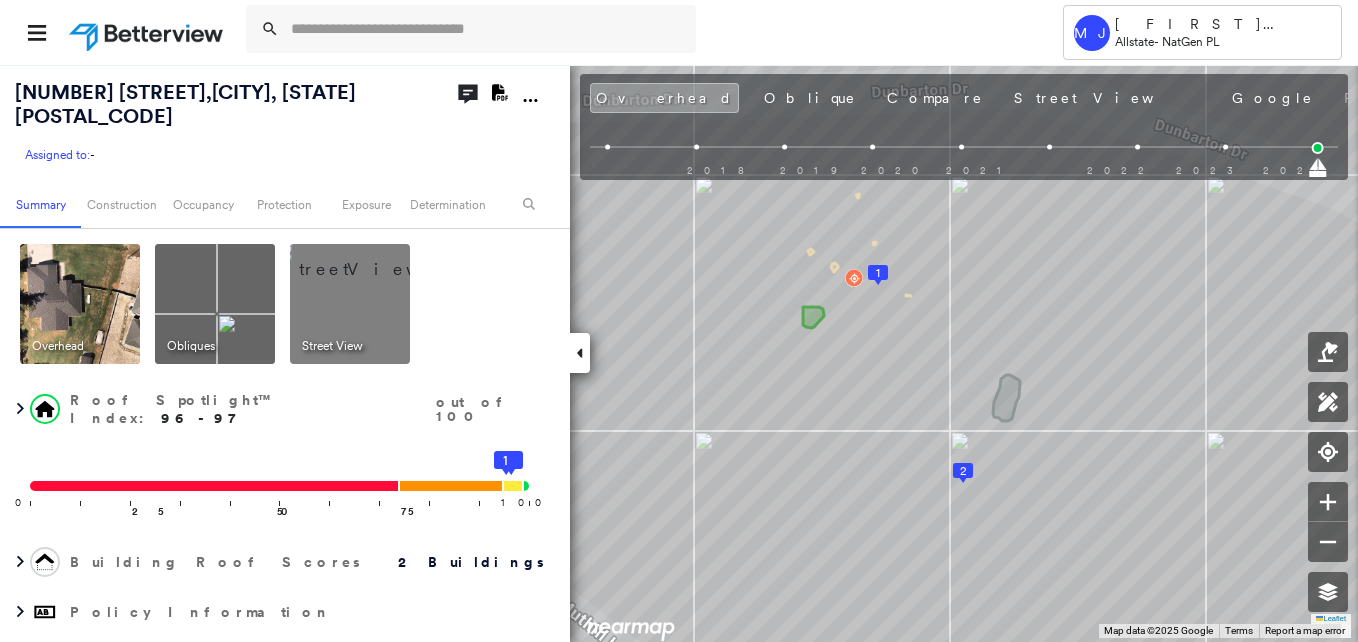 click at bounding box center (215, 304) 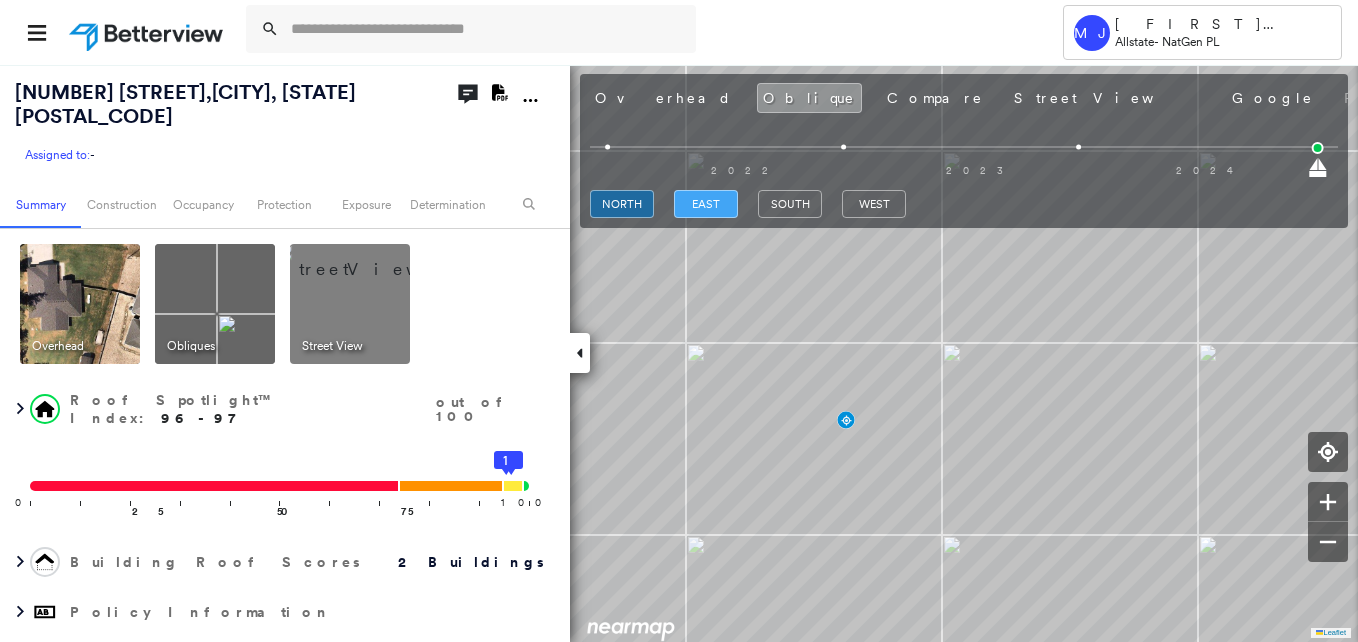 click on "east" at bounding box center (706, 204) 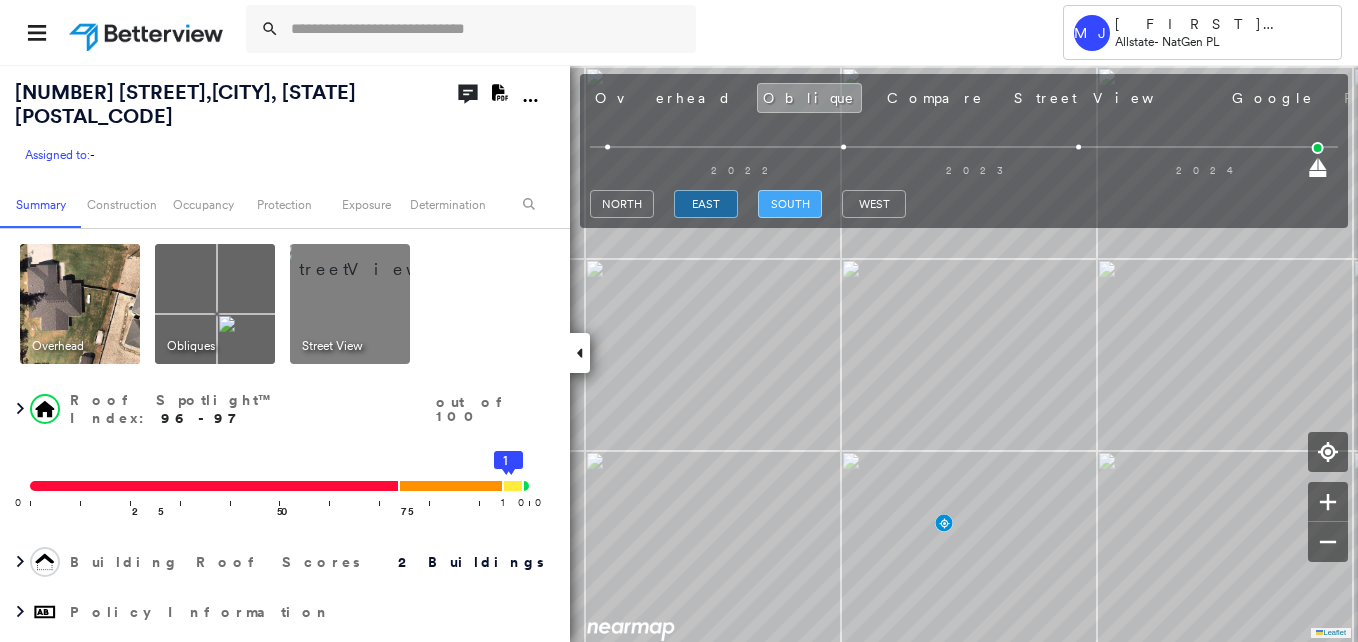 click on "south" at bounding box center (790, 204) 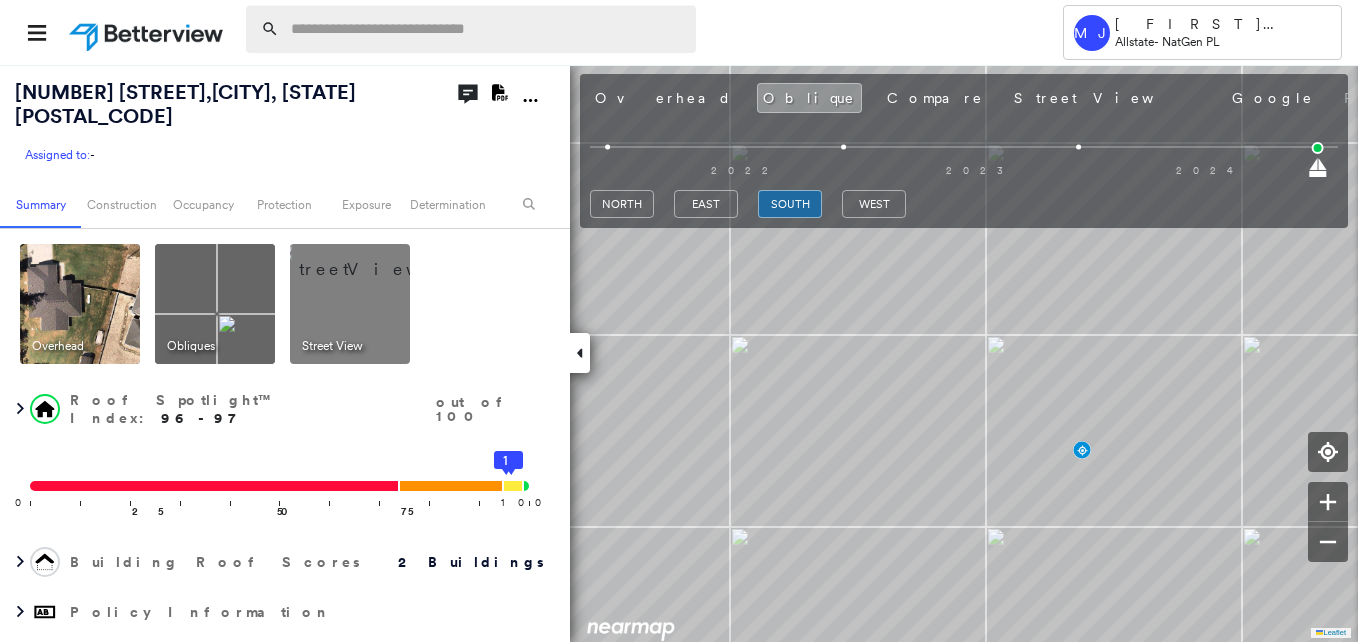 paste on "**********" 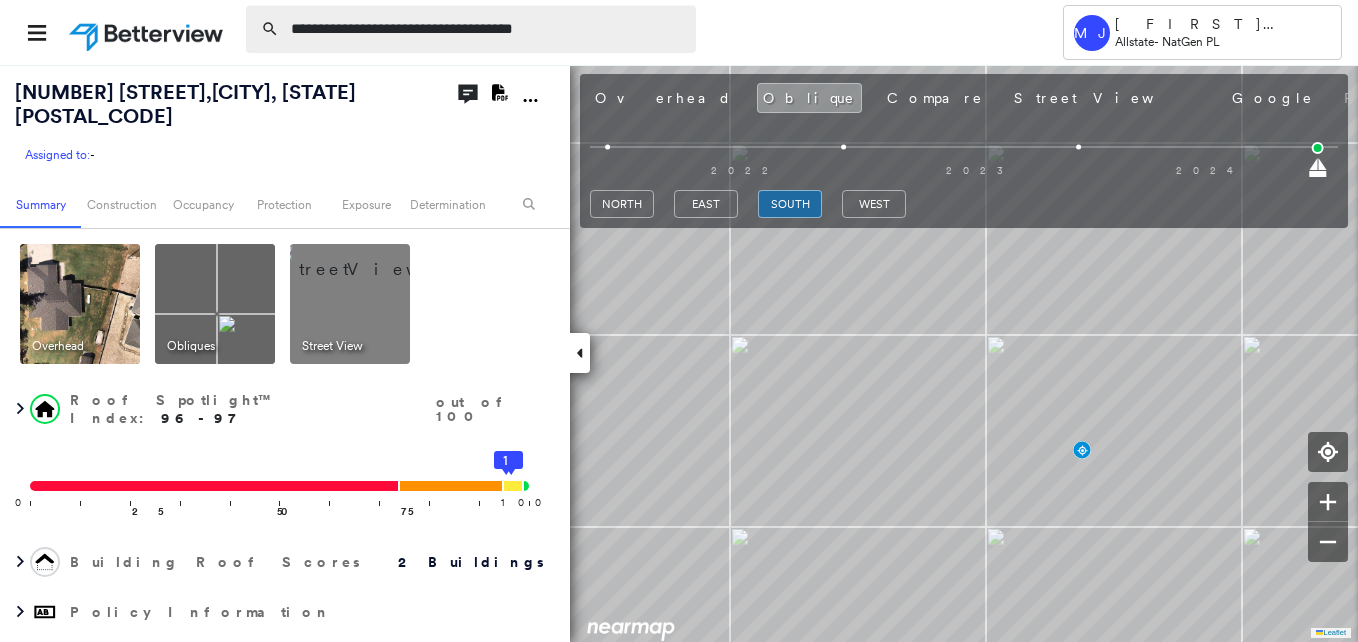 click on "**********" at bounding box center [487, 29] 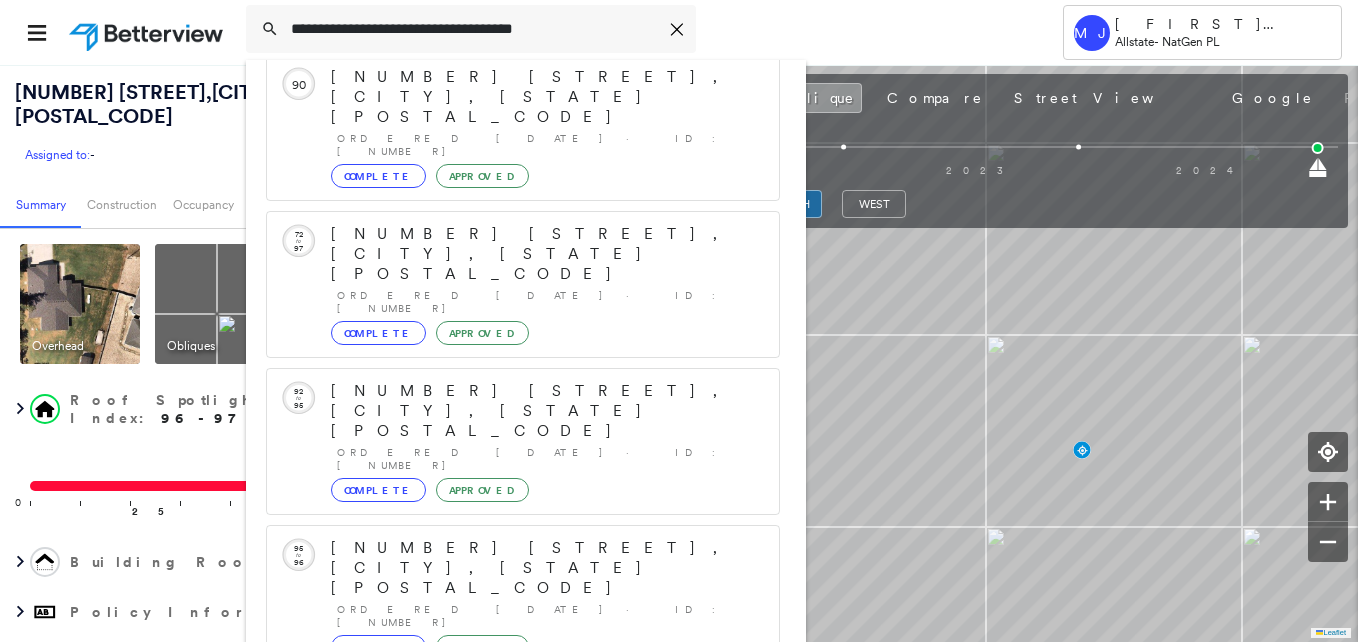 scroll, scrollTop: 213, scrollLeft: 0, axis: vertical 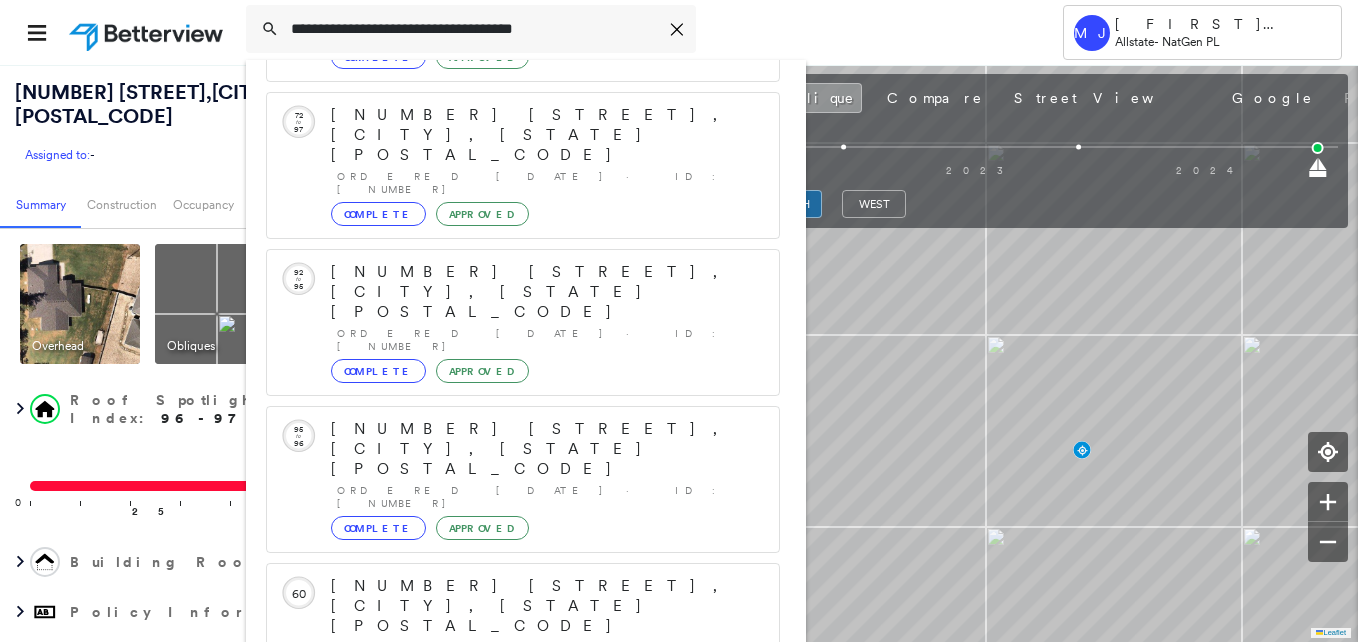 type on "**********" 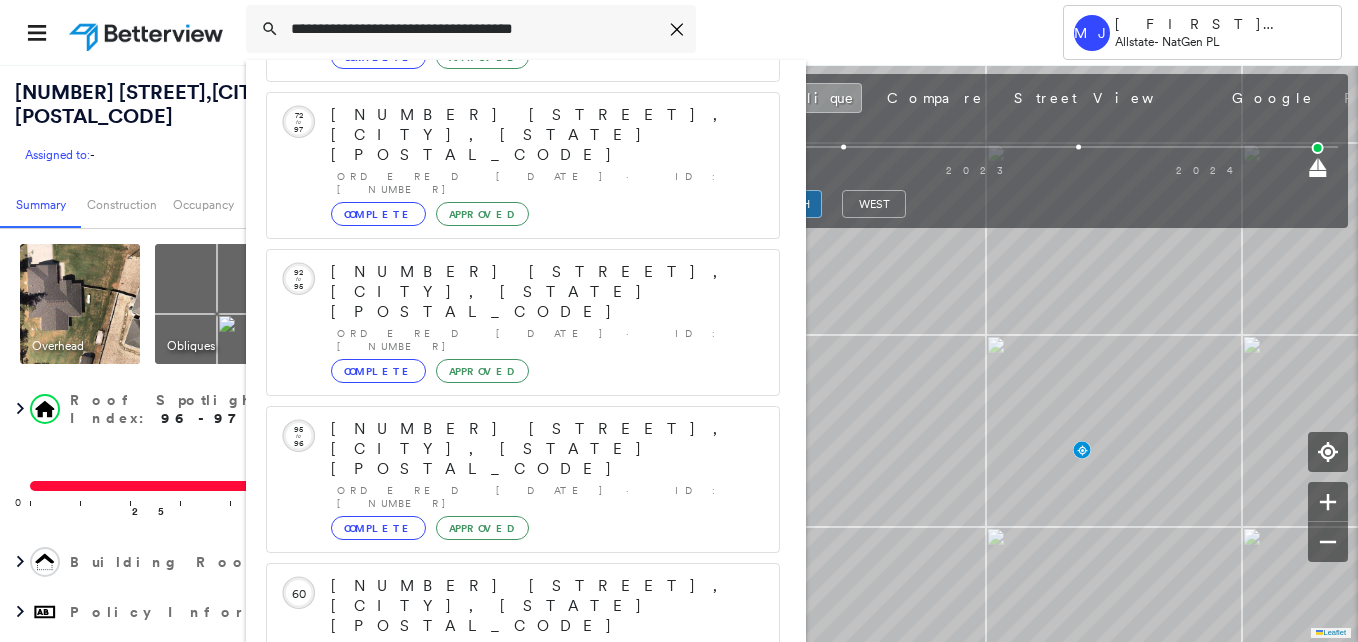 click on "[NUMBER] [NUMBER] [STREET], [CITY], [STATE] [POSTAL_CODE]" at bounding box center (501, 898) 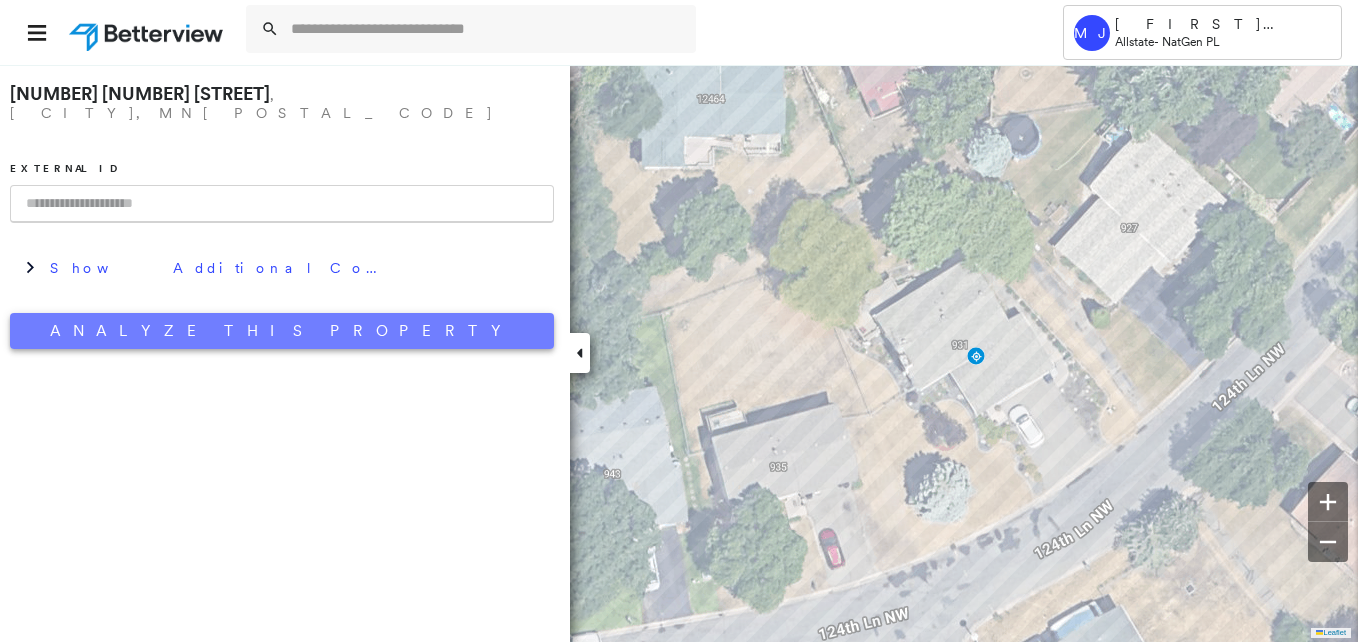 click on "Analyze This Property" at bounding box center (282, 331) 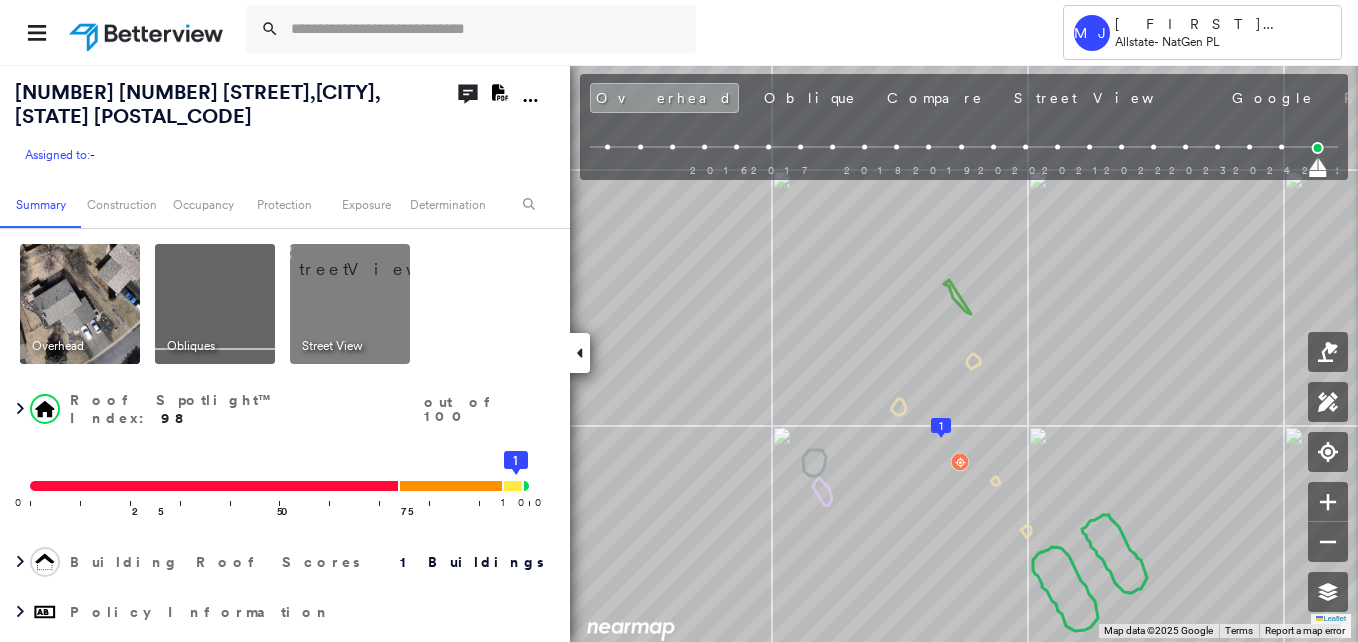 click at bounding box center (215, 304) 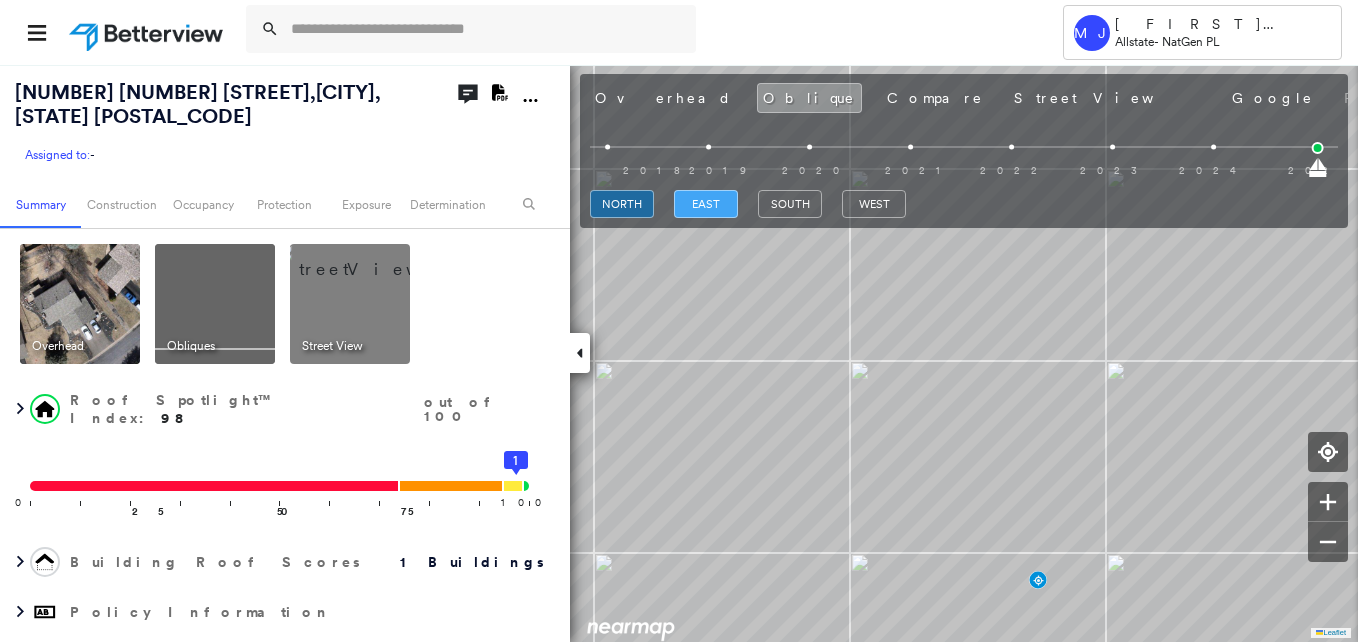 click on "east" at bounding box center [706, 204] 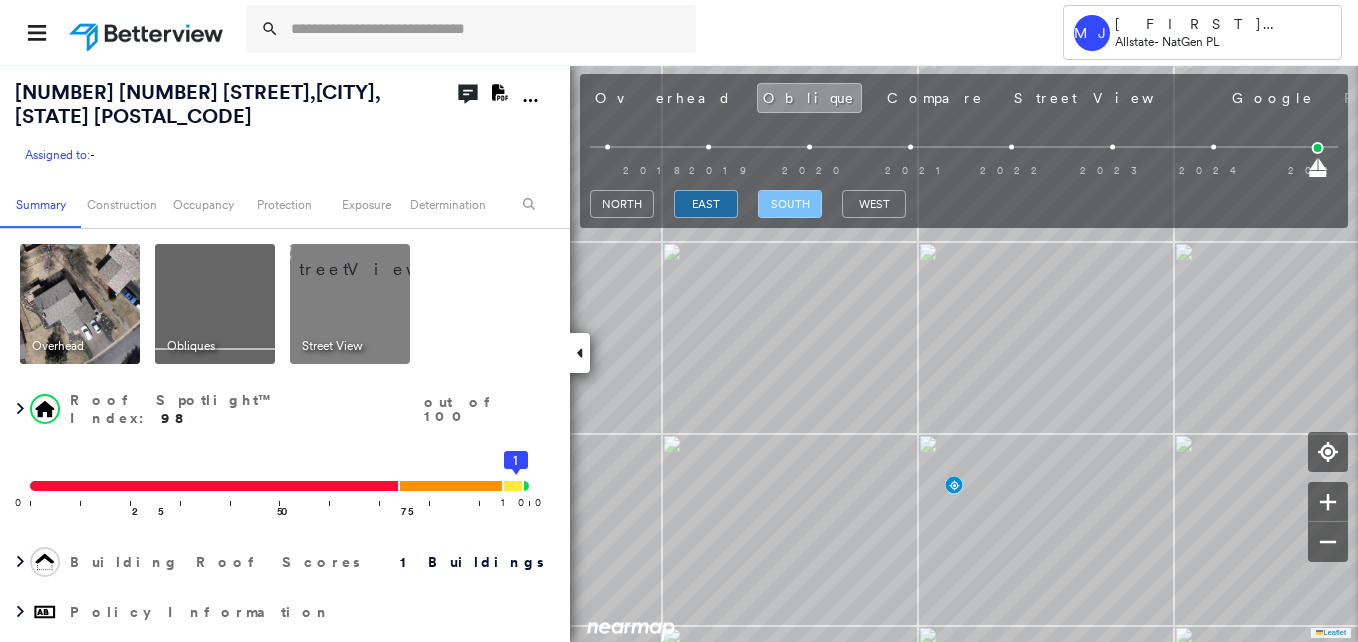 click on "south" at bounding box center [790, 204] 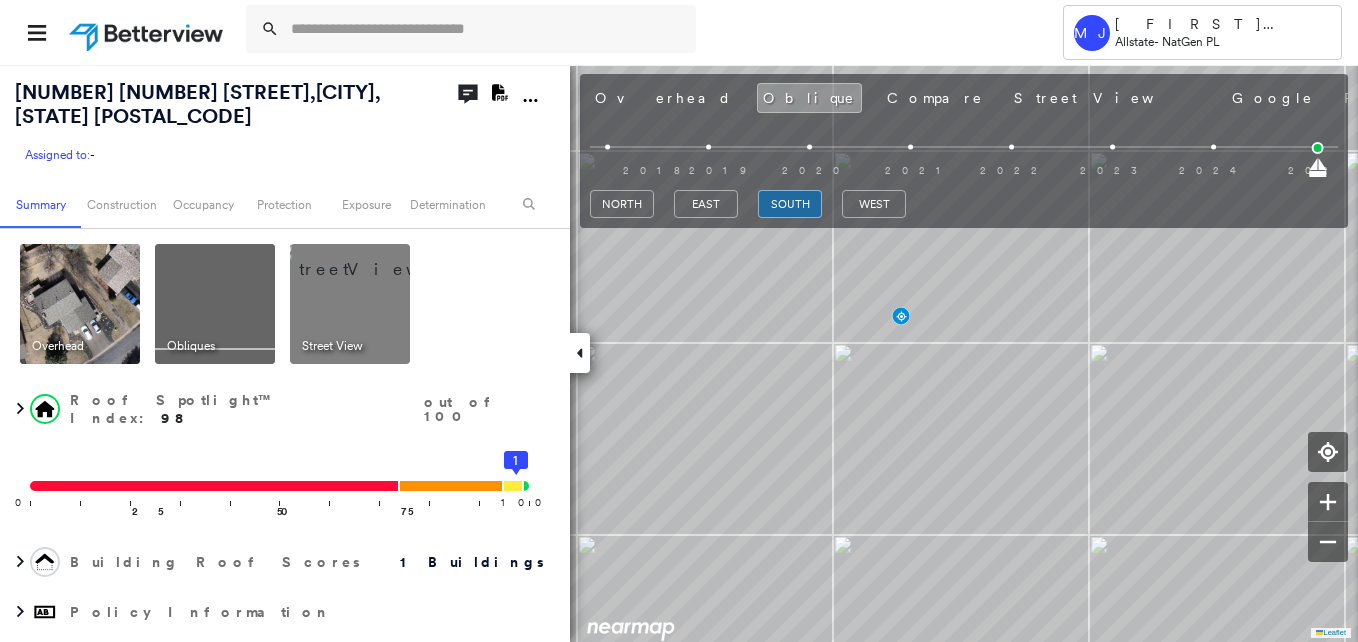 click at bounding box center (374, 259) 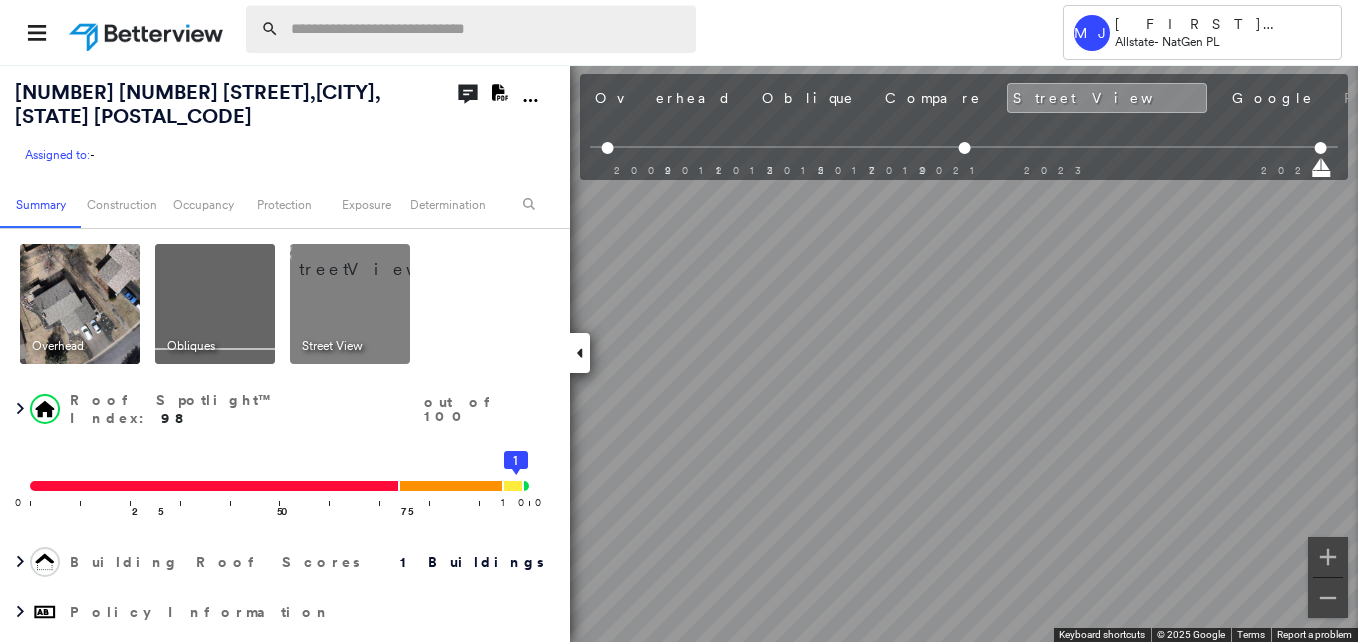 click at bounding box center [487, 29] 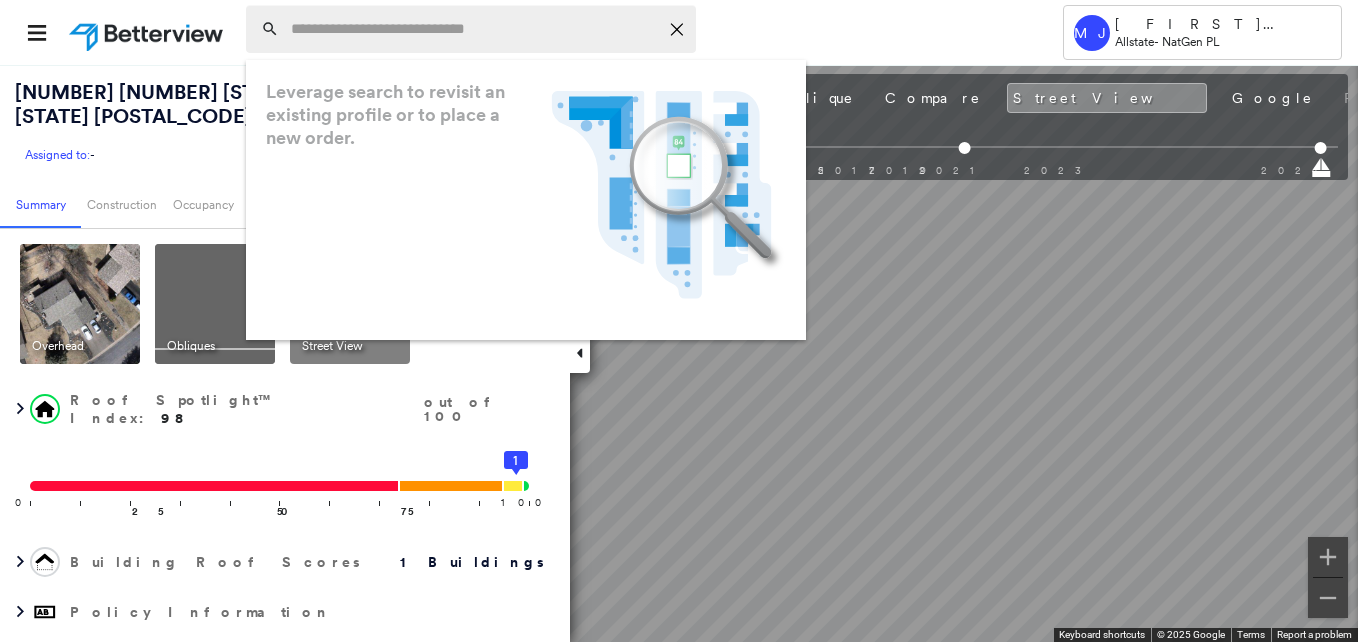 paste on "**********" 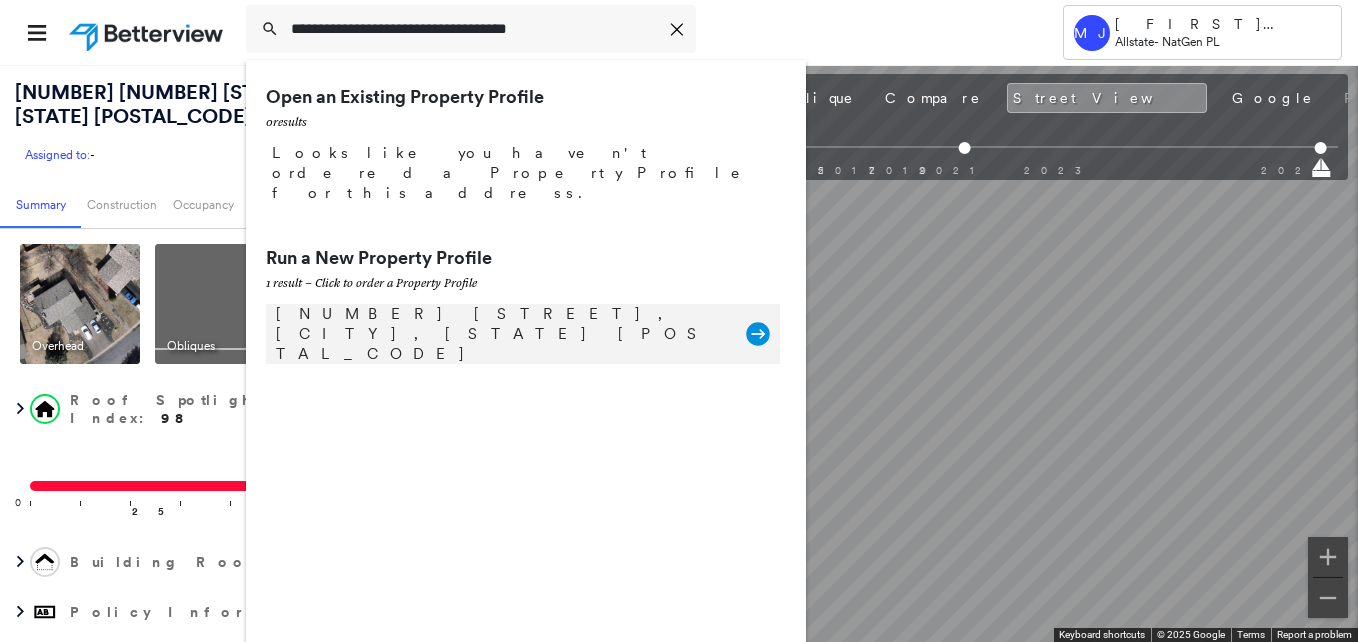 type on "**********" 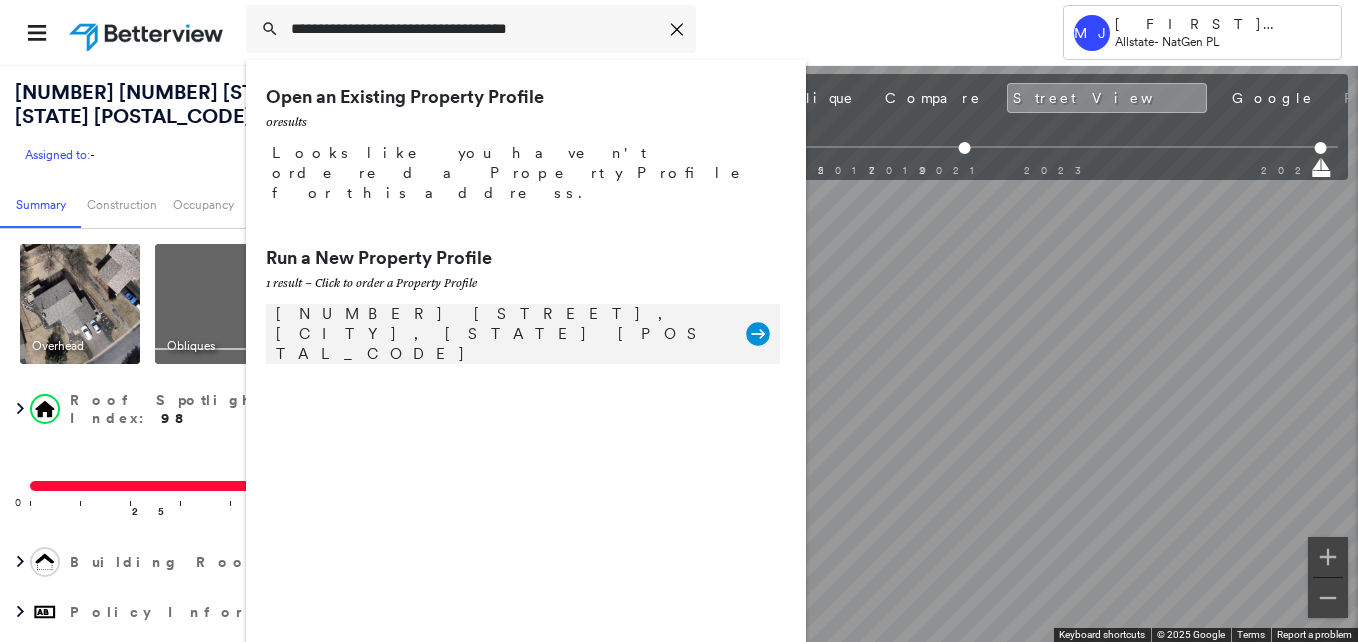 click on "[NUMBER] [STREET], [CITY], [STATE] [POSTAL_CODE]" at bounding box center (501, 334) 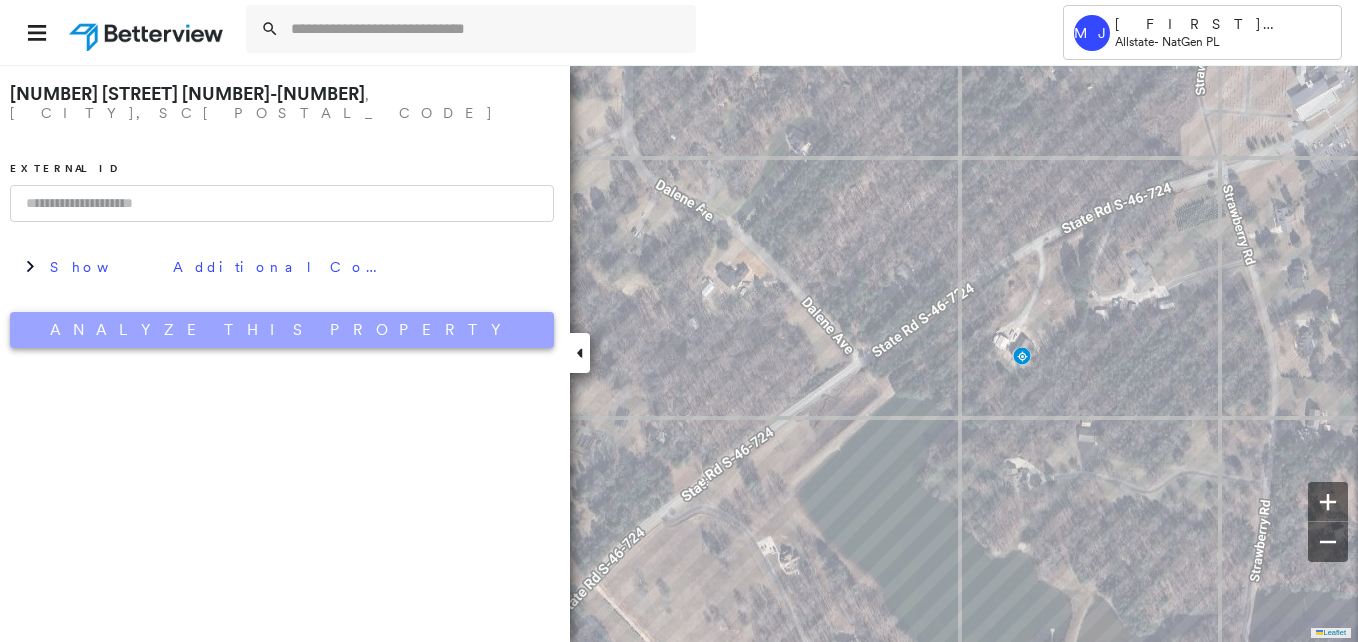 click on "Analyze This Property" at bounding box center (282, 330) 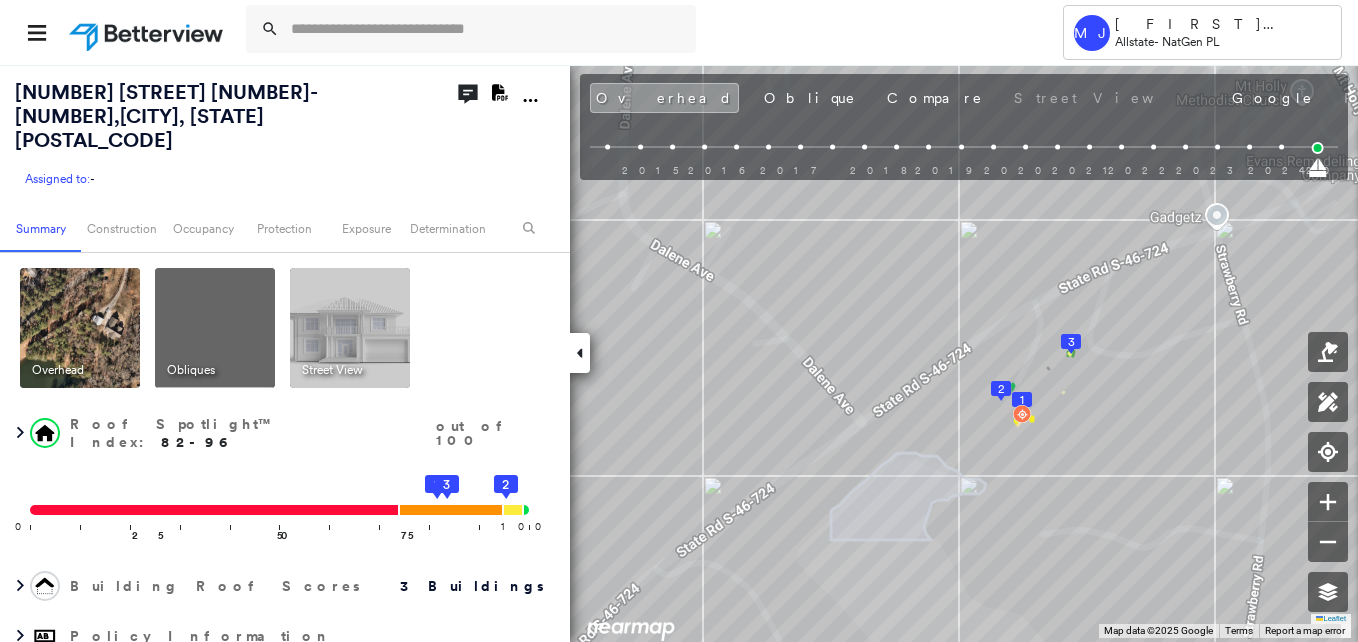 click at bounding box center (215, 328) 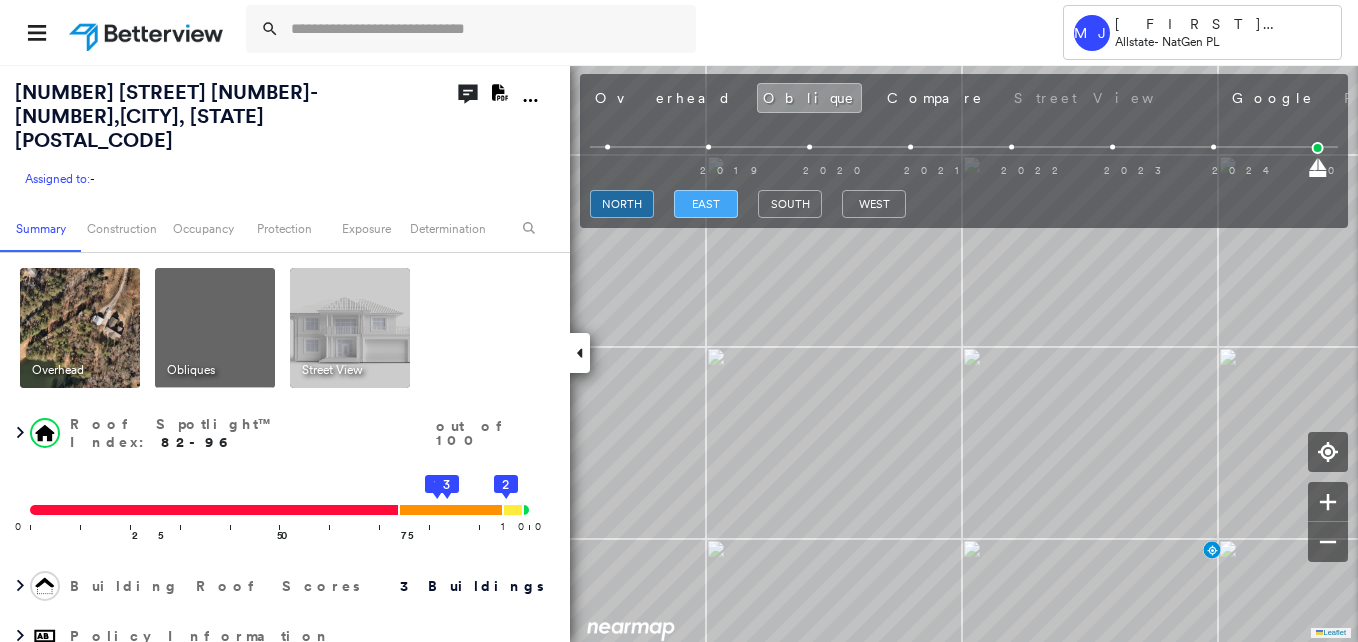 click on "east" at bounding box center [706, 204] 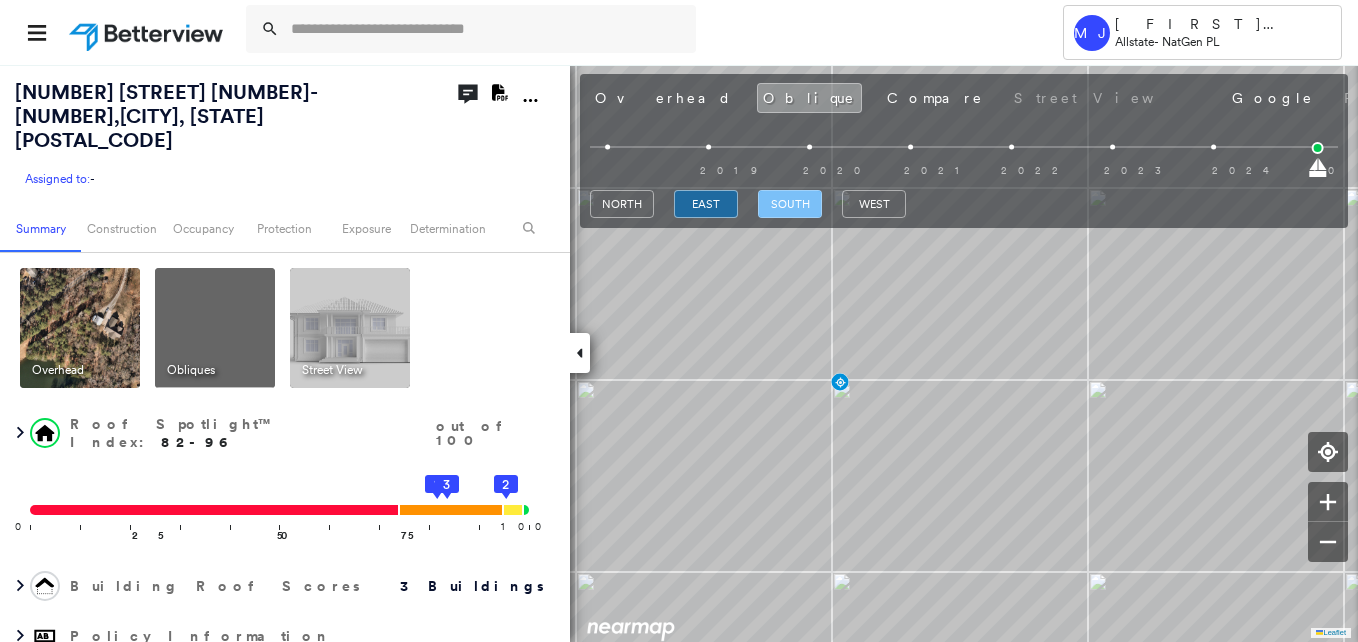 click on "south" at bounding box center [790, 204] 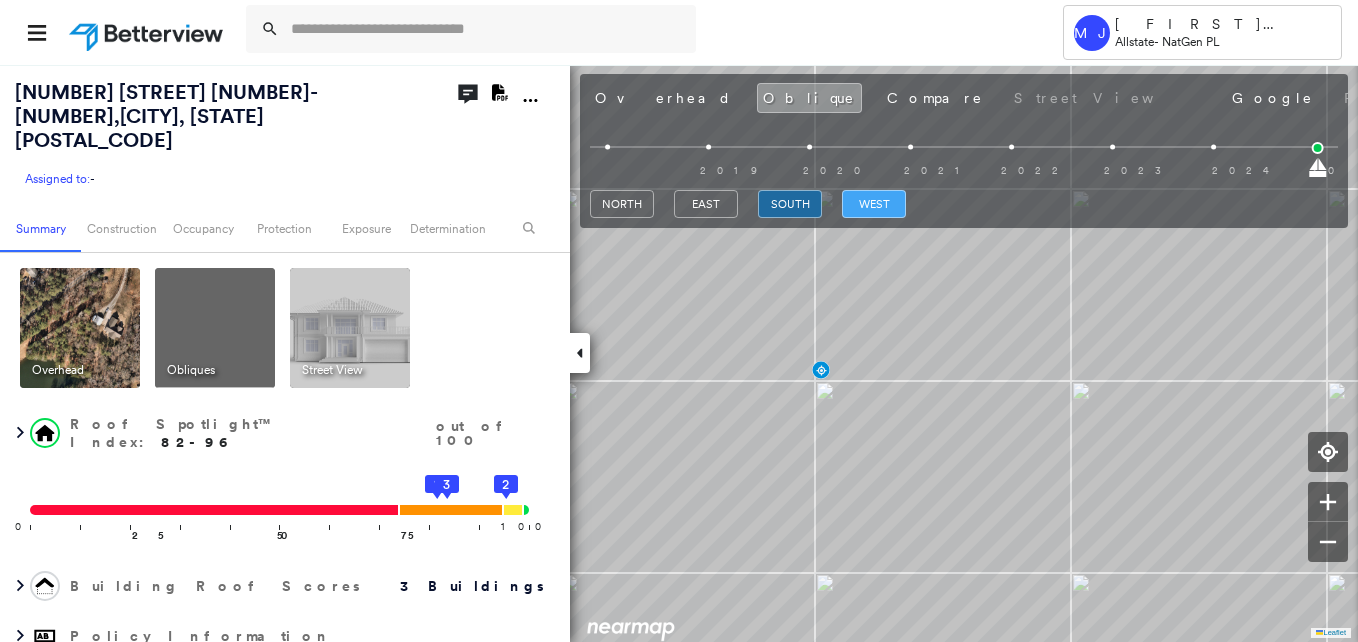 click on "west" at bounding box center [874, 204] 